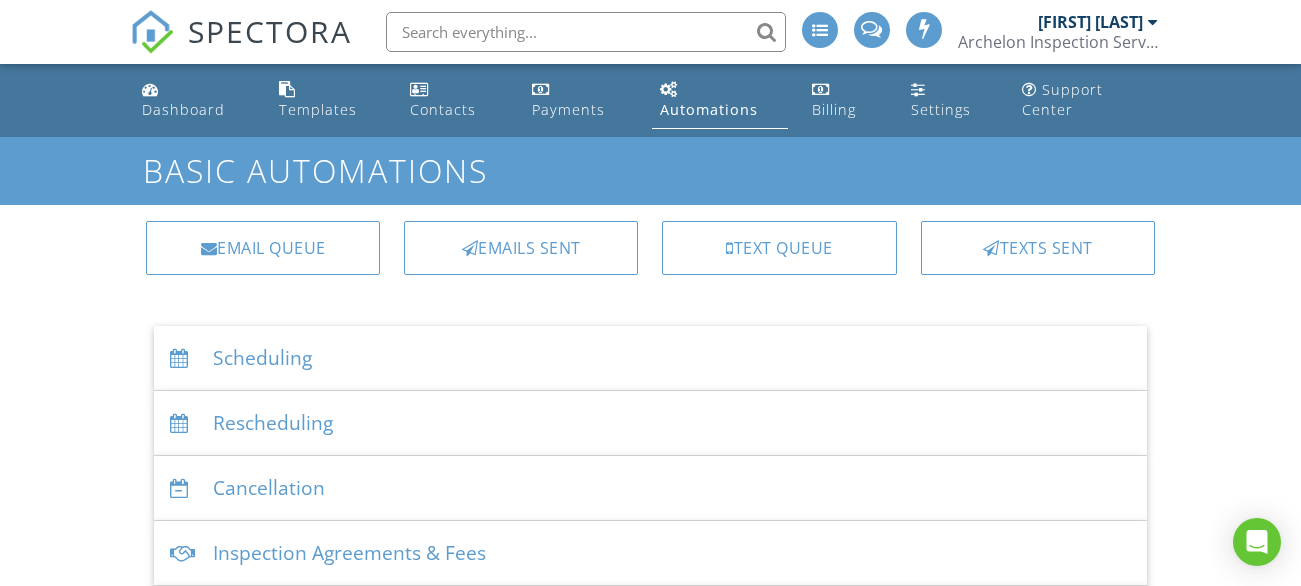 scroll, scrollTop: 0, scrollLeft: 0, axis: both 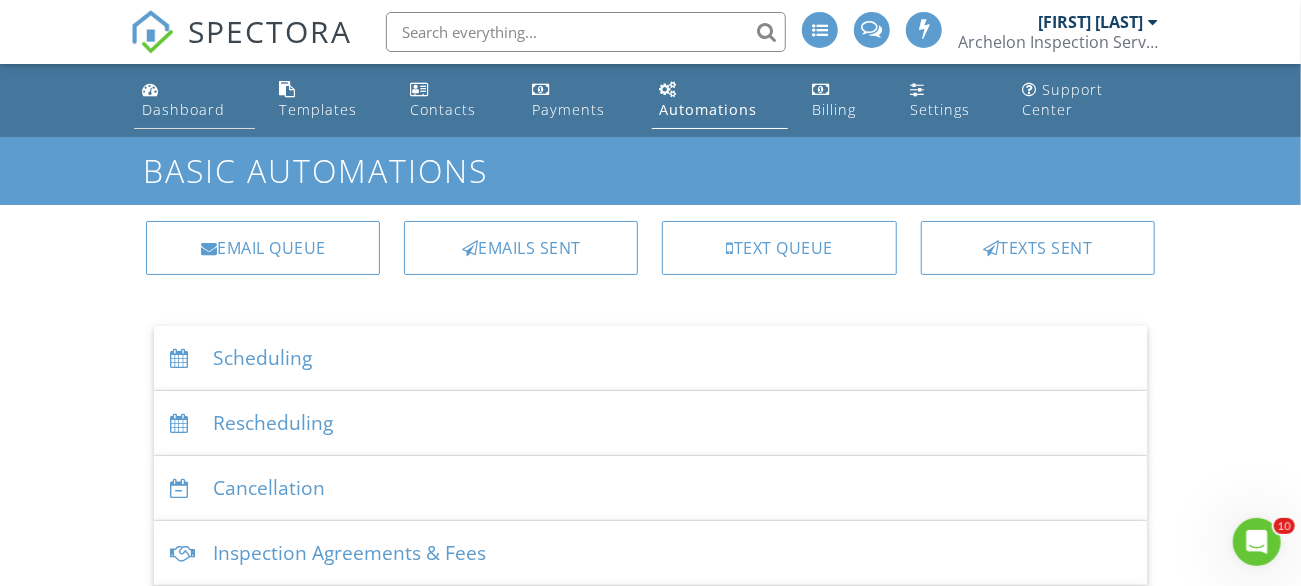 click on "Dashboard" at bounding box center [194, 100] 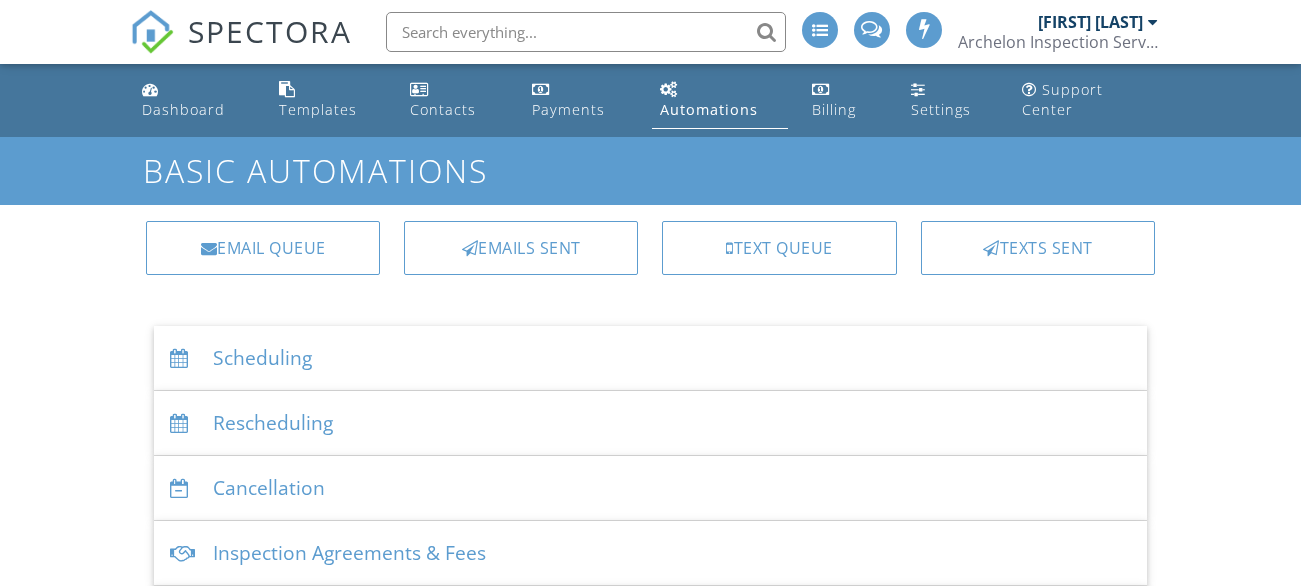 scroll, scrollTop: 0, scrollLeft: 0, axis: both 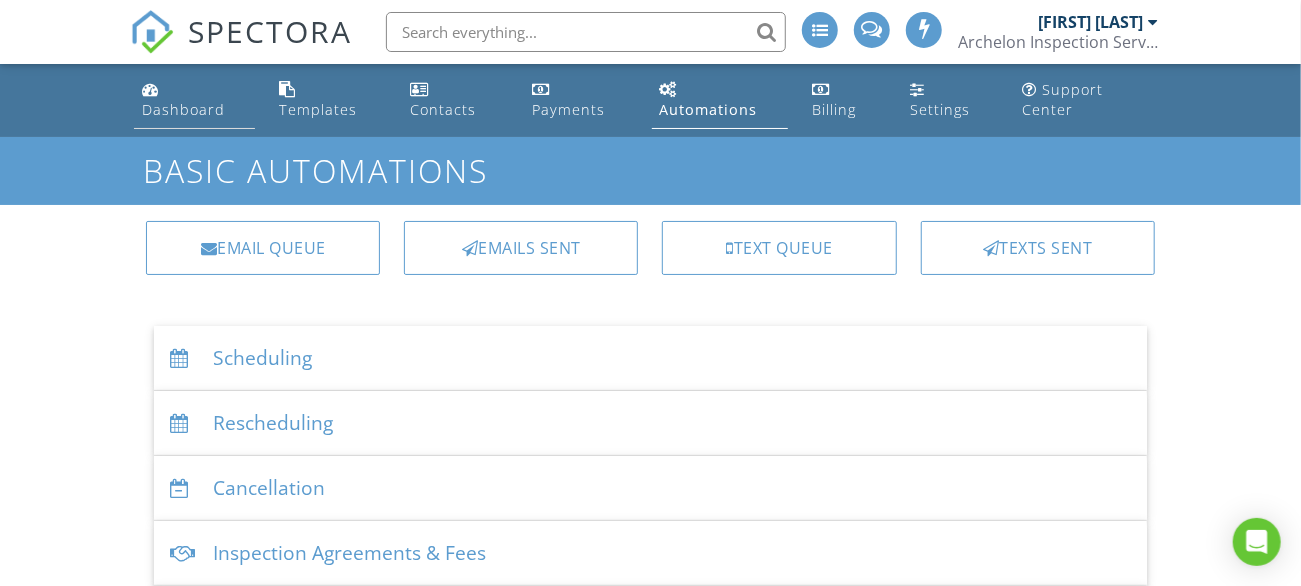 click on "Dashboard" at bounding box center [194, 100] 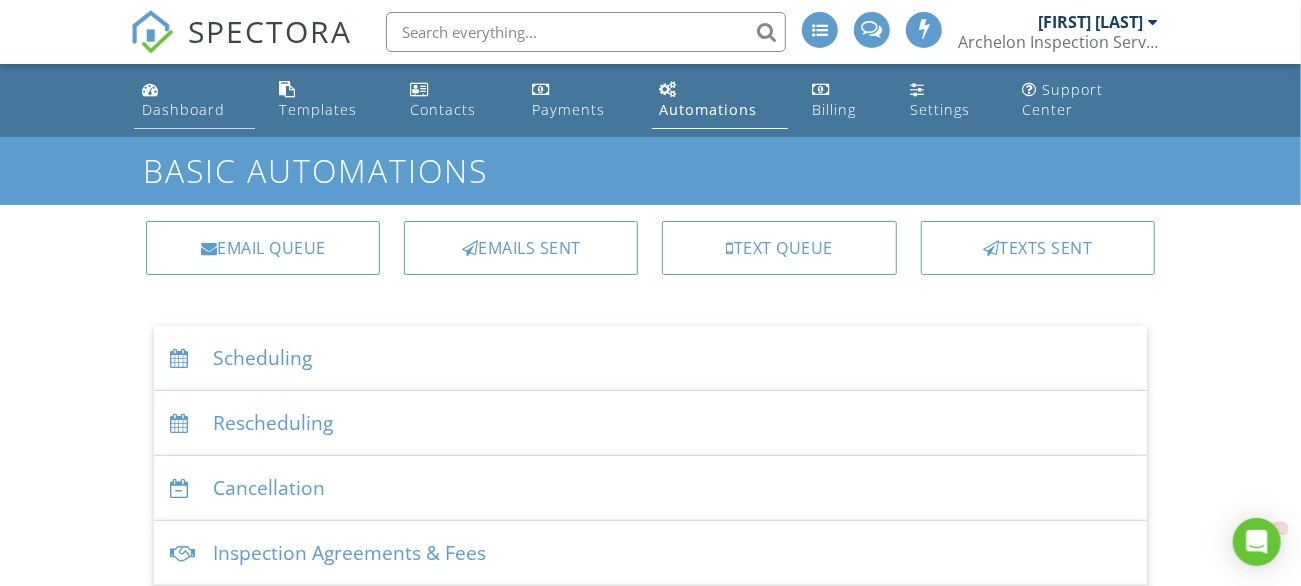 scroll, scrollTop: 0, scrollLeft: 0, axis: both 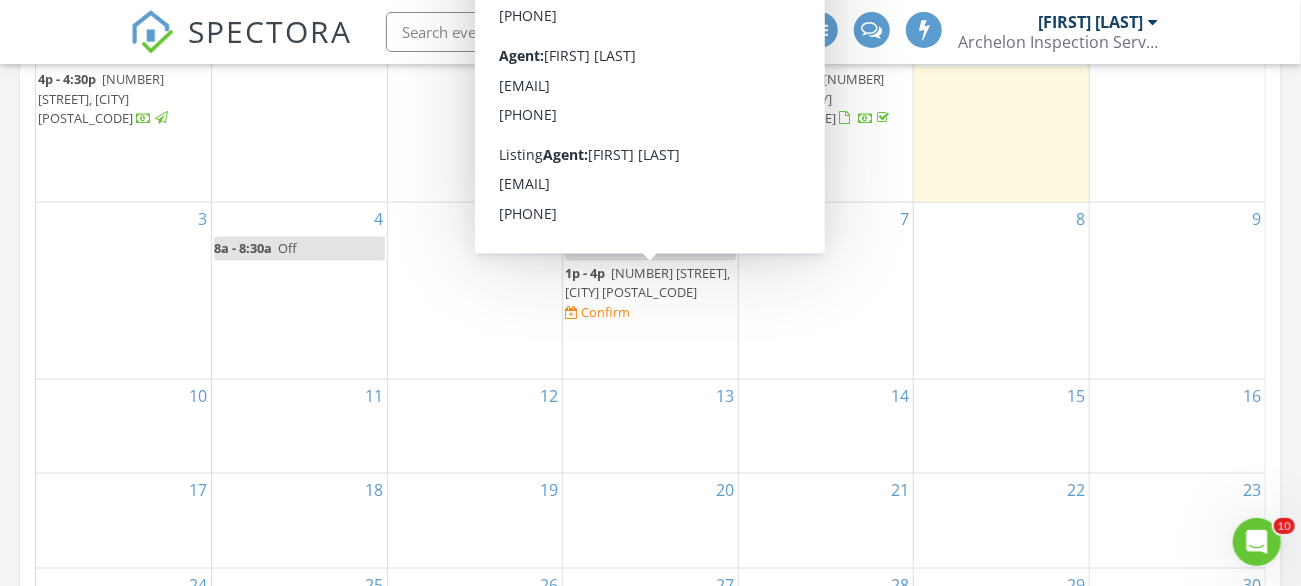 click on "17813 East 25th Terrace S, Independence 64057" at bounding box center (647, 282) 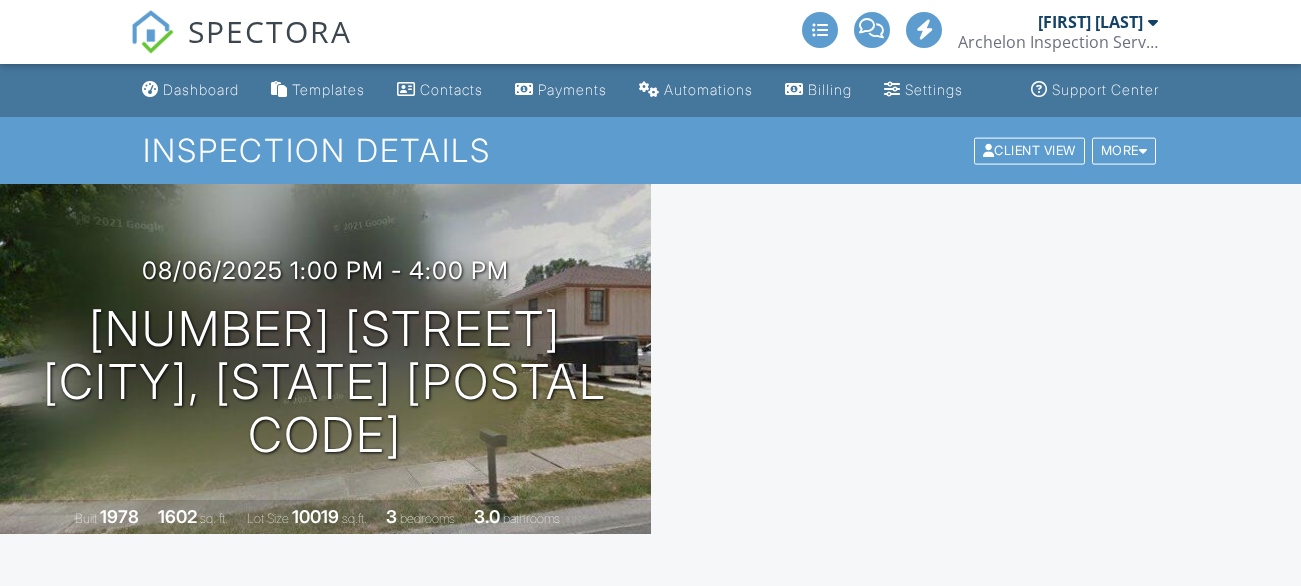 scroll, scrollTop: 0, scrollLeft: 0, axis: both 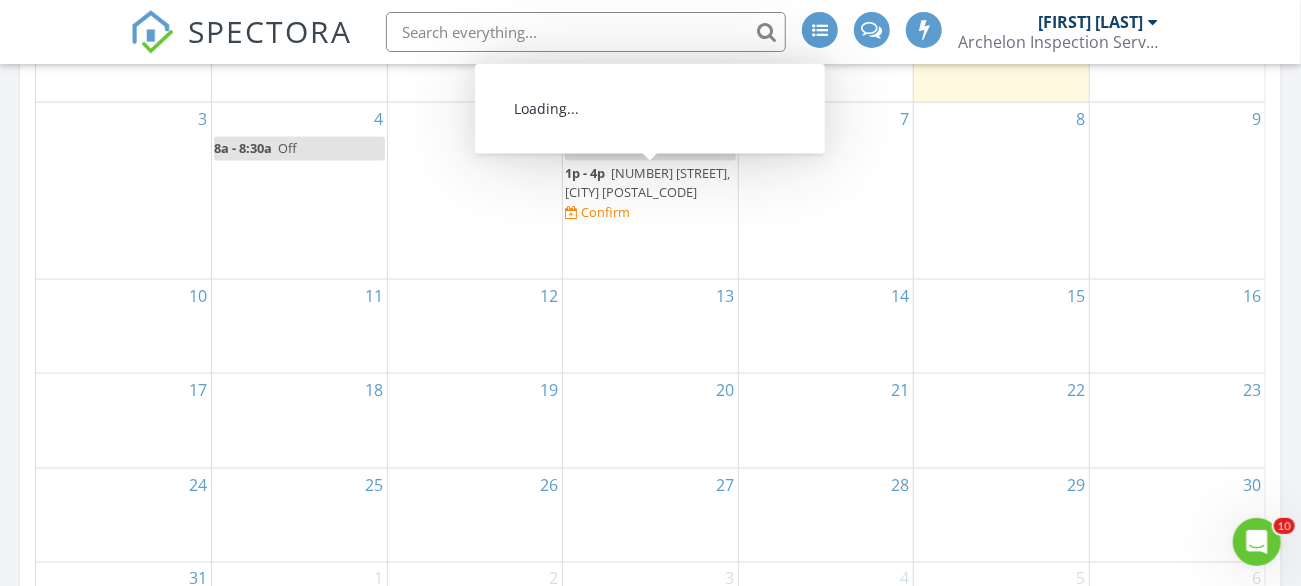 click on "Confirm" at bounding box center [605, 212] 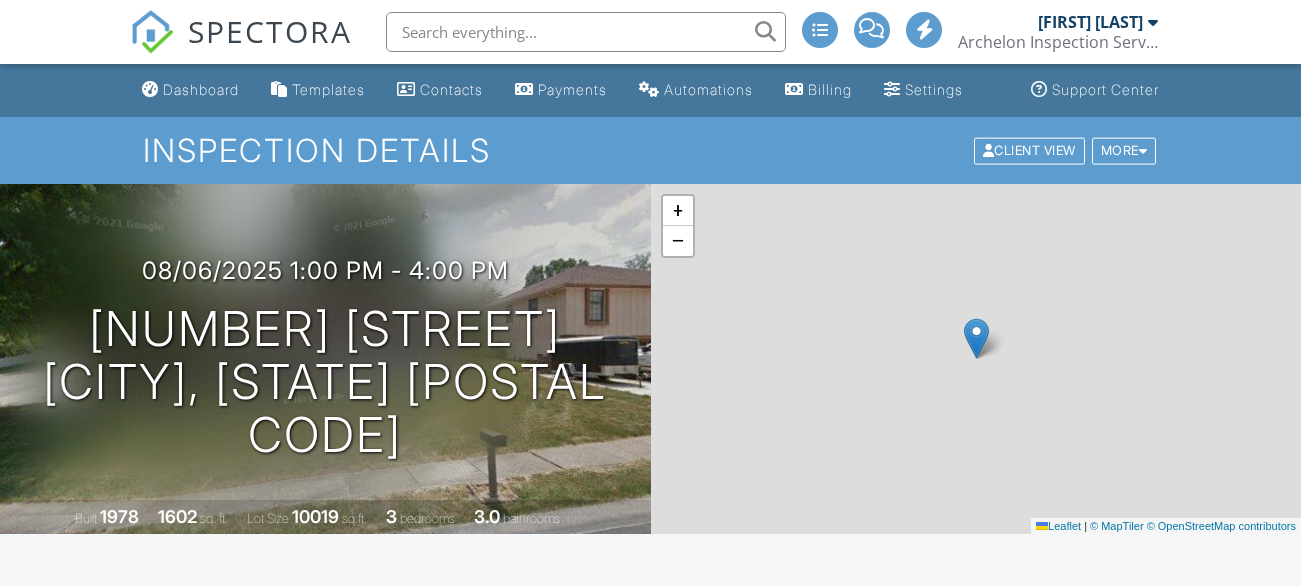 scroll, scrollTop: 0, scrollLeft: 0, axis: both 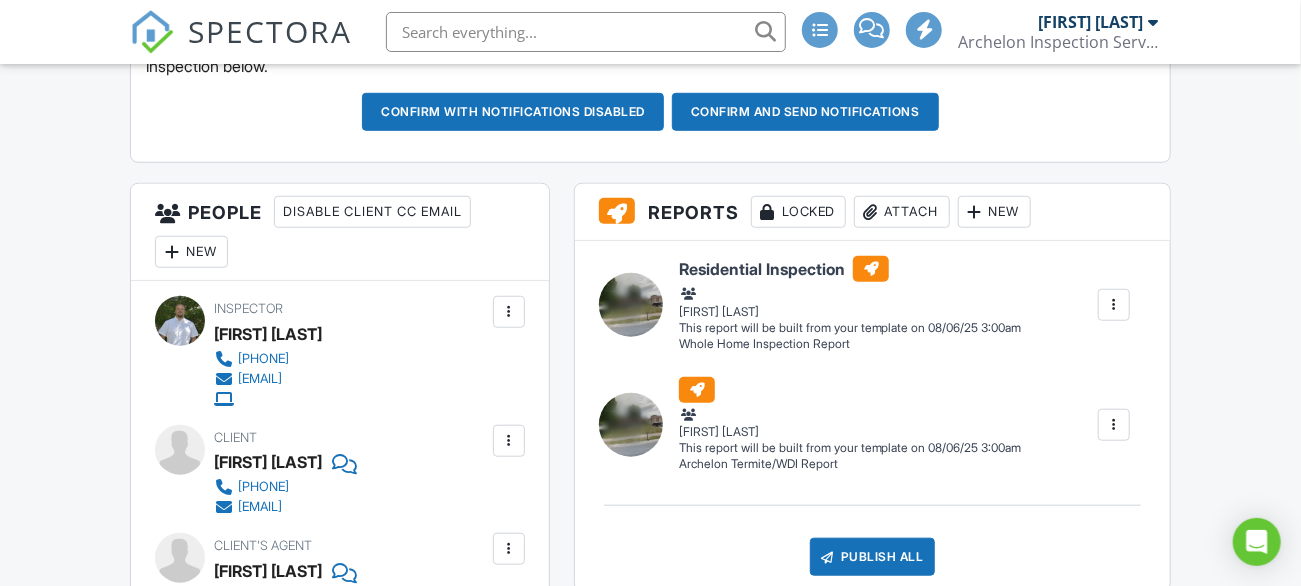 click on "Confirm and send notifications" at bounding box center (513, 112) 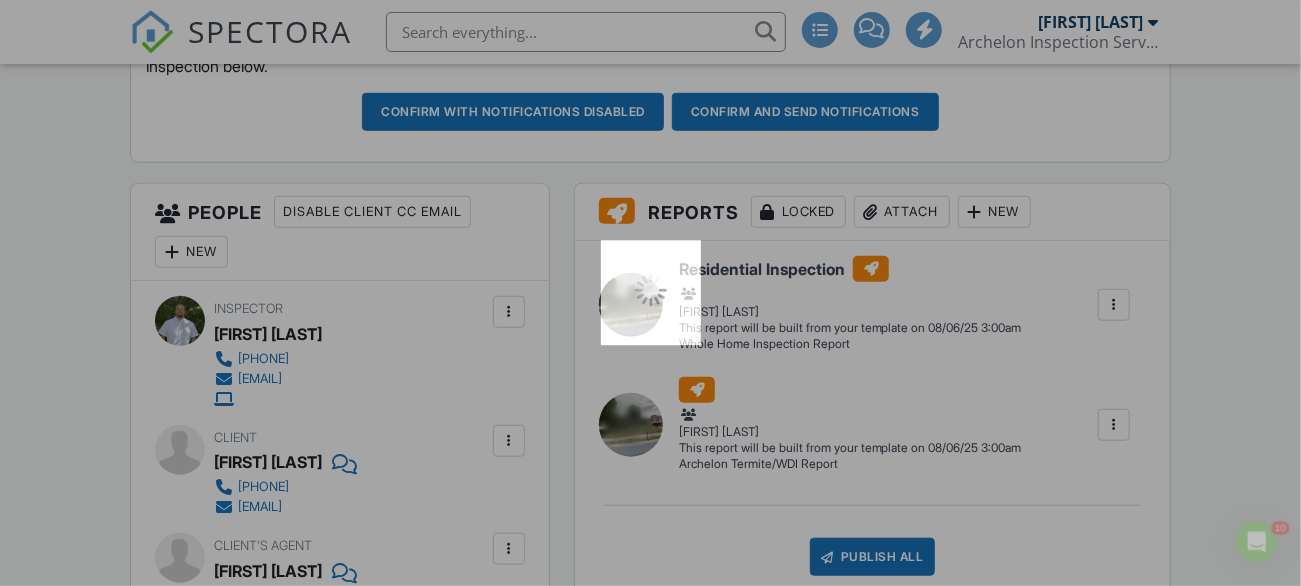 scroll, scrollTop: 0, scrollLeft: 0, axis: both 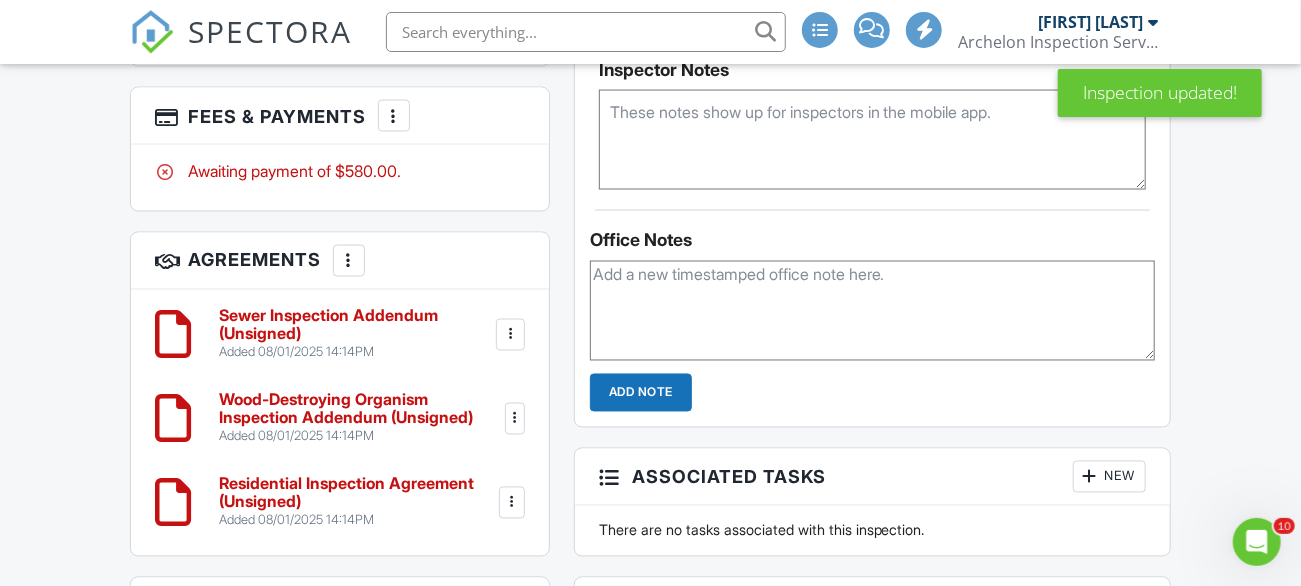 click at bounding box center (872, 311) 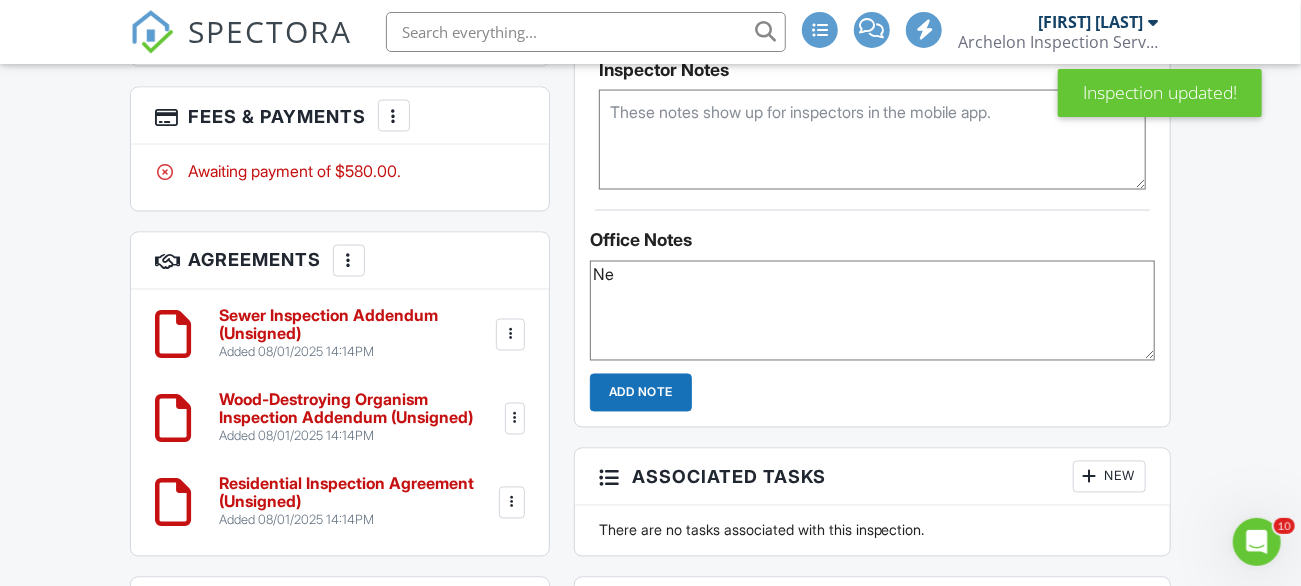 type on "N" 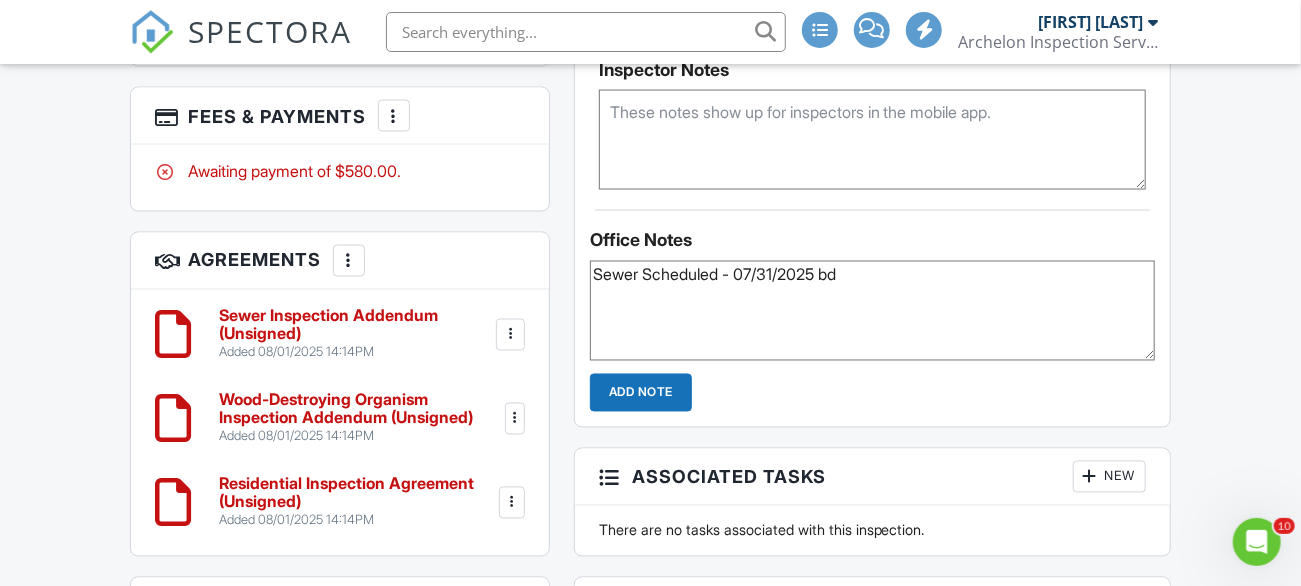 type on "Sewer Scheduled - 07/31/2025 bd" 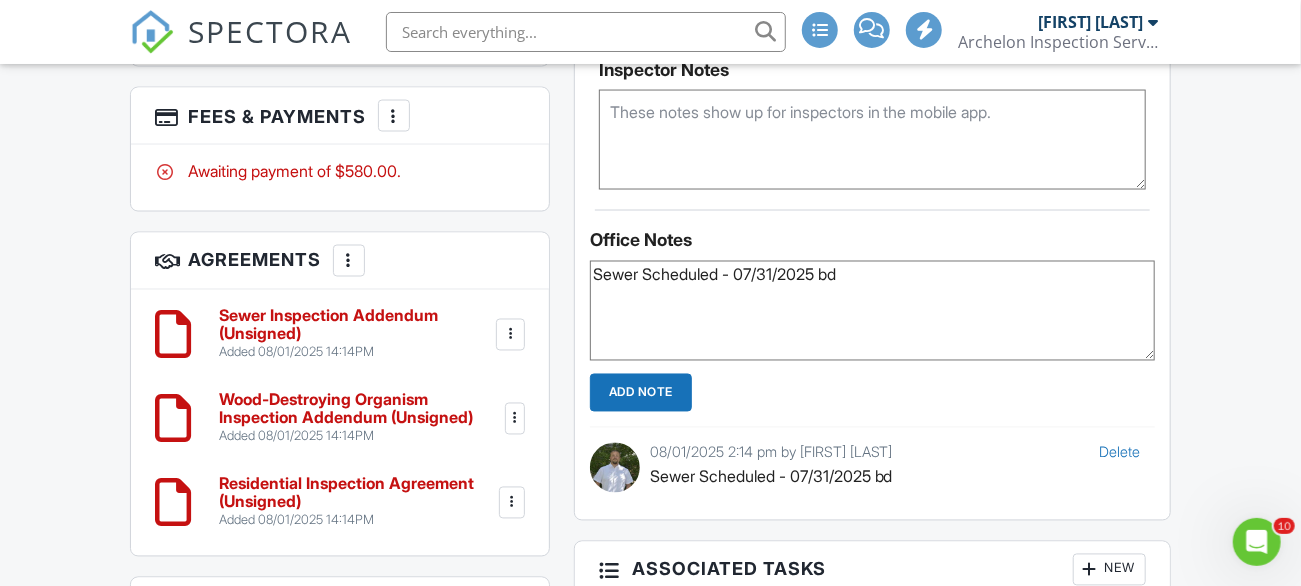 type 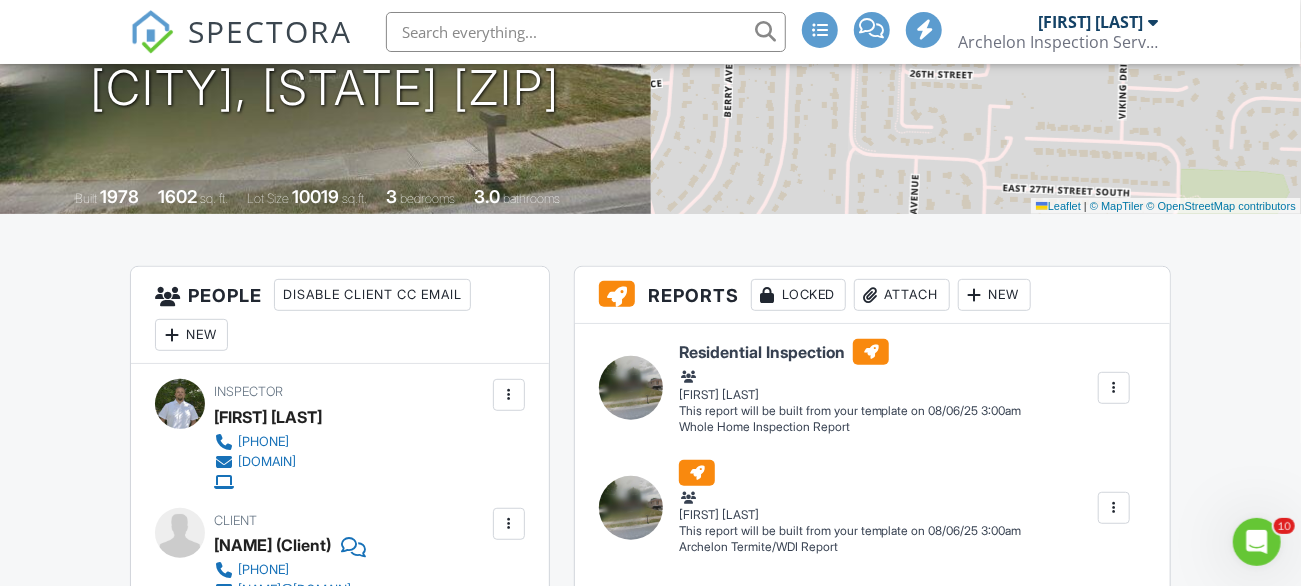 scroll, scrollTop: 0, scrollLeft: 0, axis: both 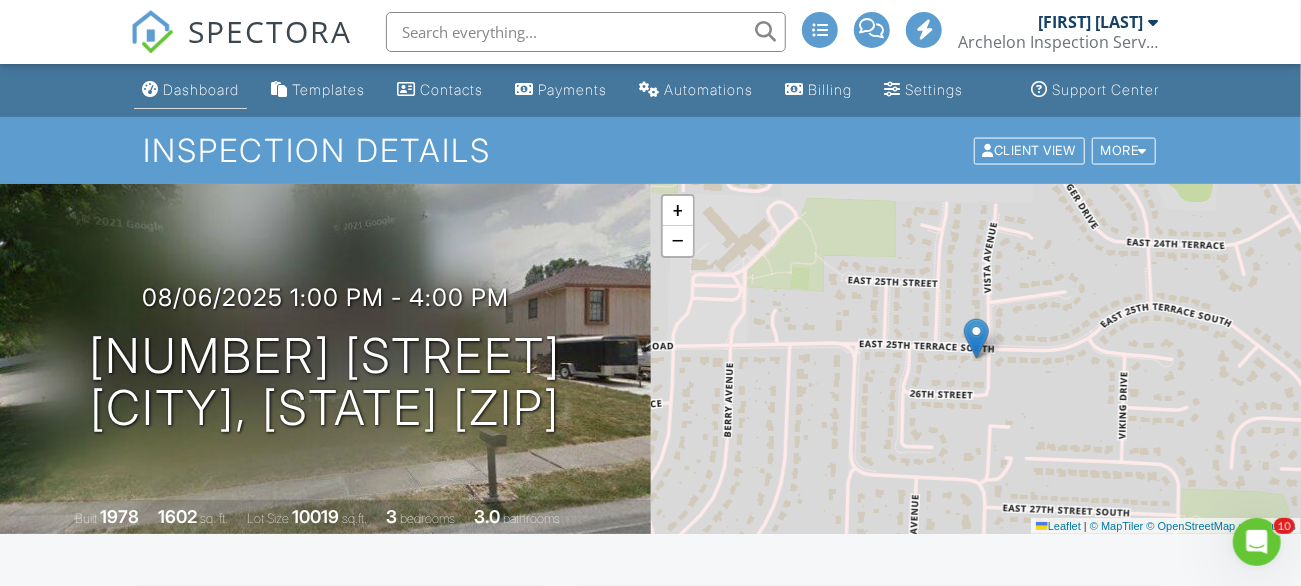 click on "Dashboard" at bounding box center [201, 89] 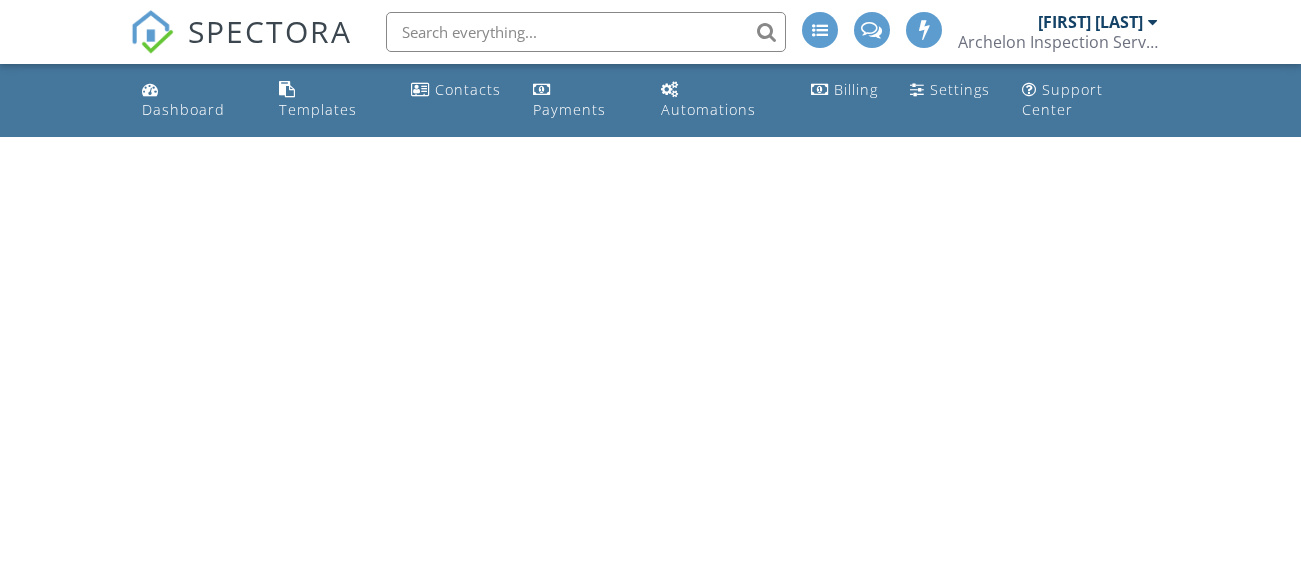 scroll, scrollTop: 0, scrollLeft: 0, axis: both 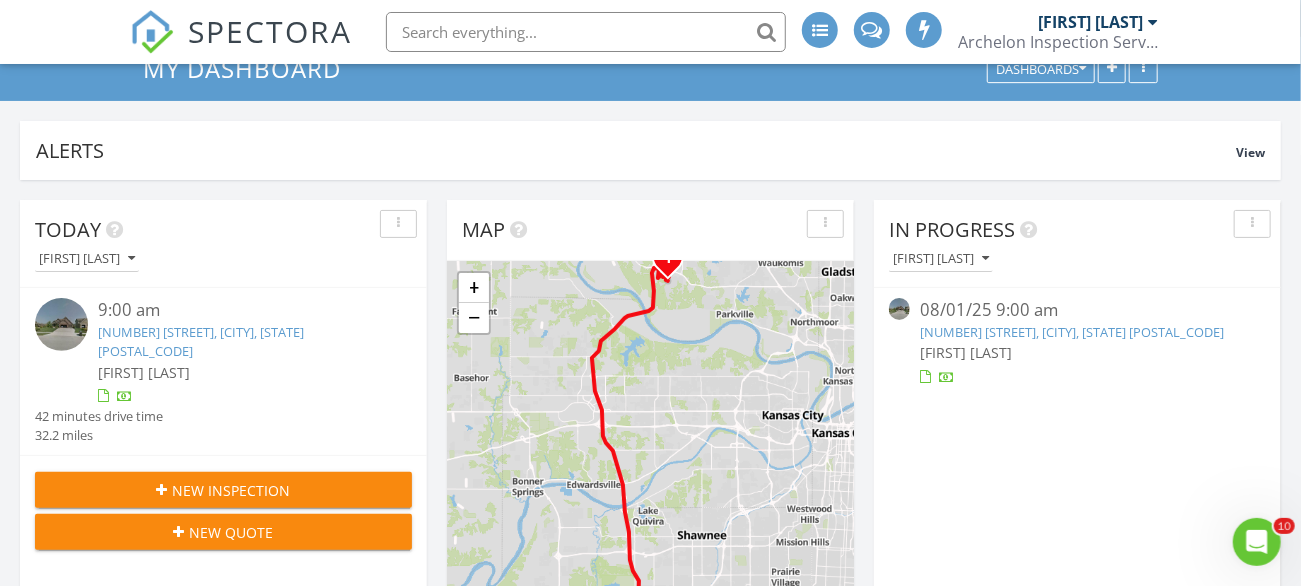 click on "Archelon Inspection Service" at bounding box center (1058, 42) 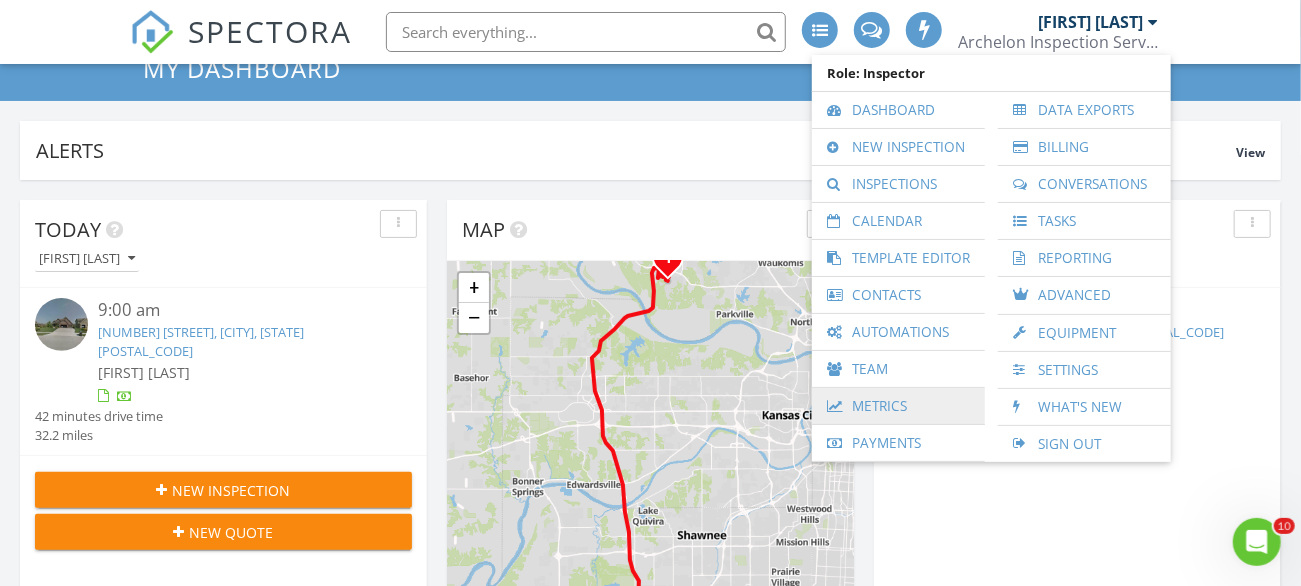 click on "Metrics" at bounding box center [898, 406] 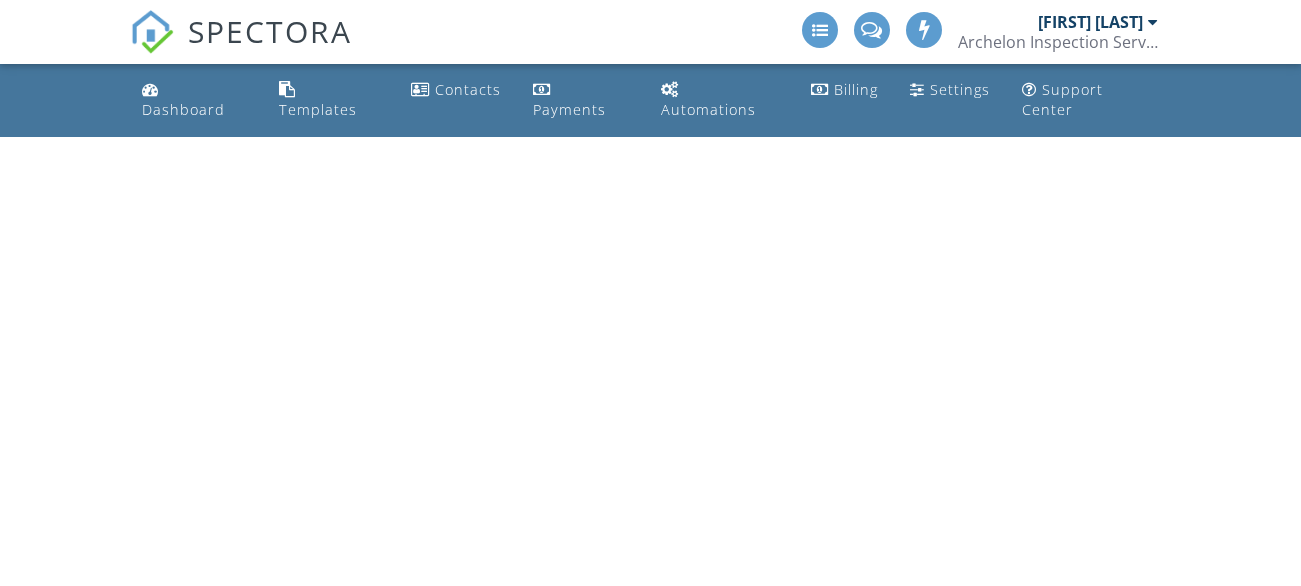 scroll, scrollTop: 0, scrollLeft: 0, axis: both 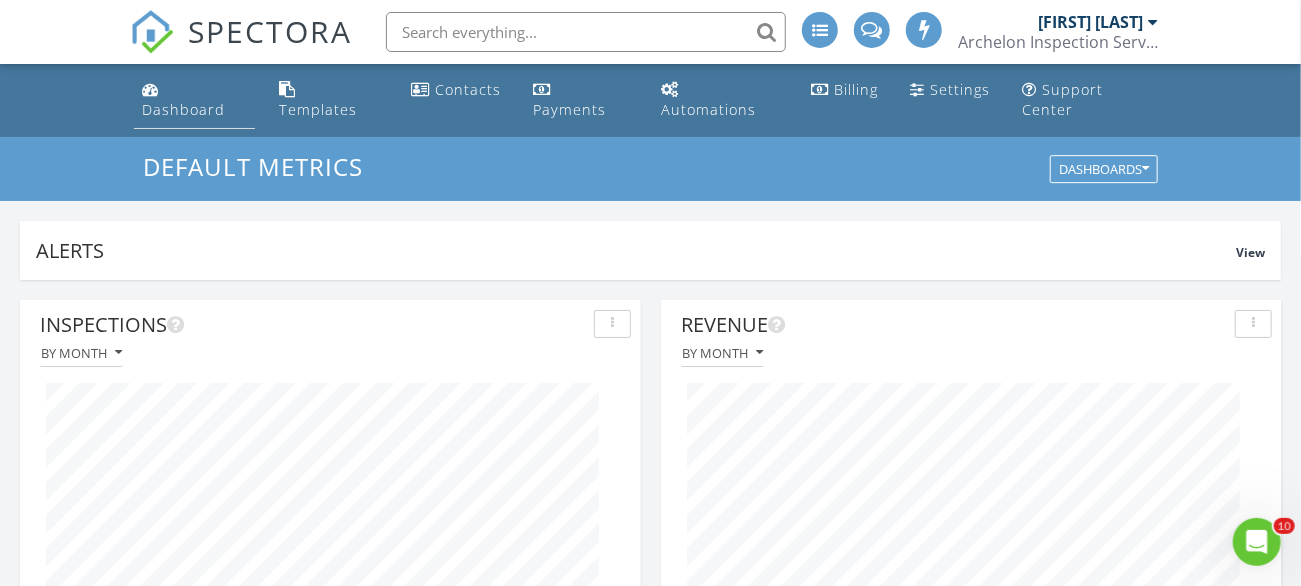 click on "Dashboard" at bounding box center [194, 100] 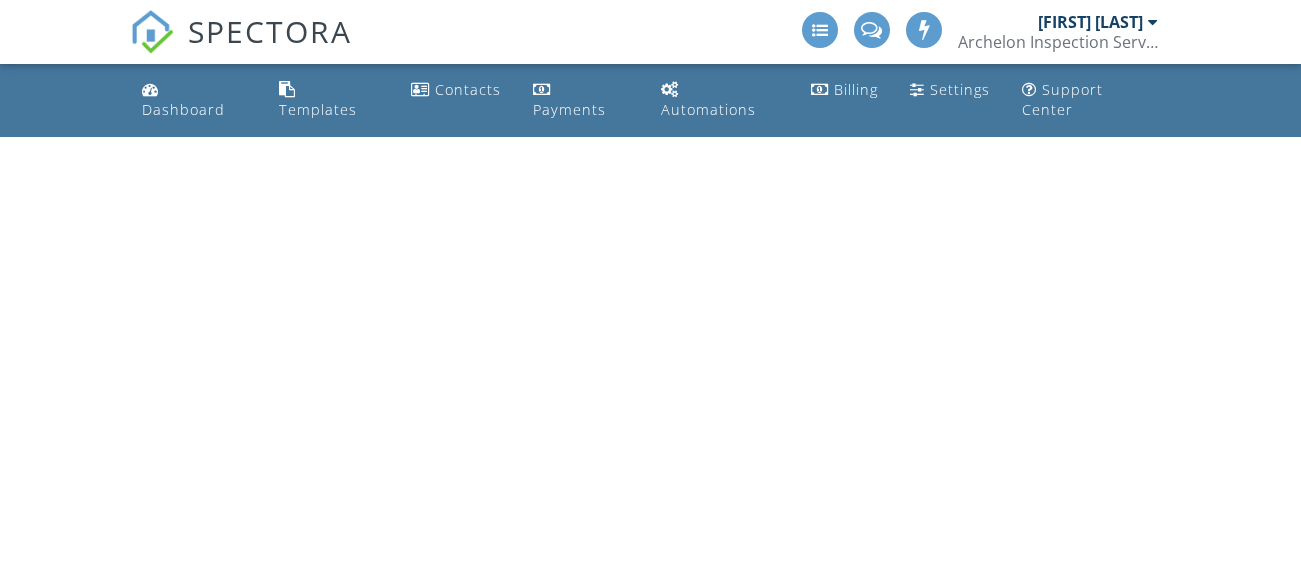 scroll, scrollTop: 0, scrollLeft: 0, axis: both 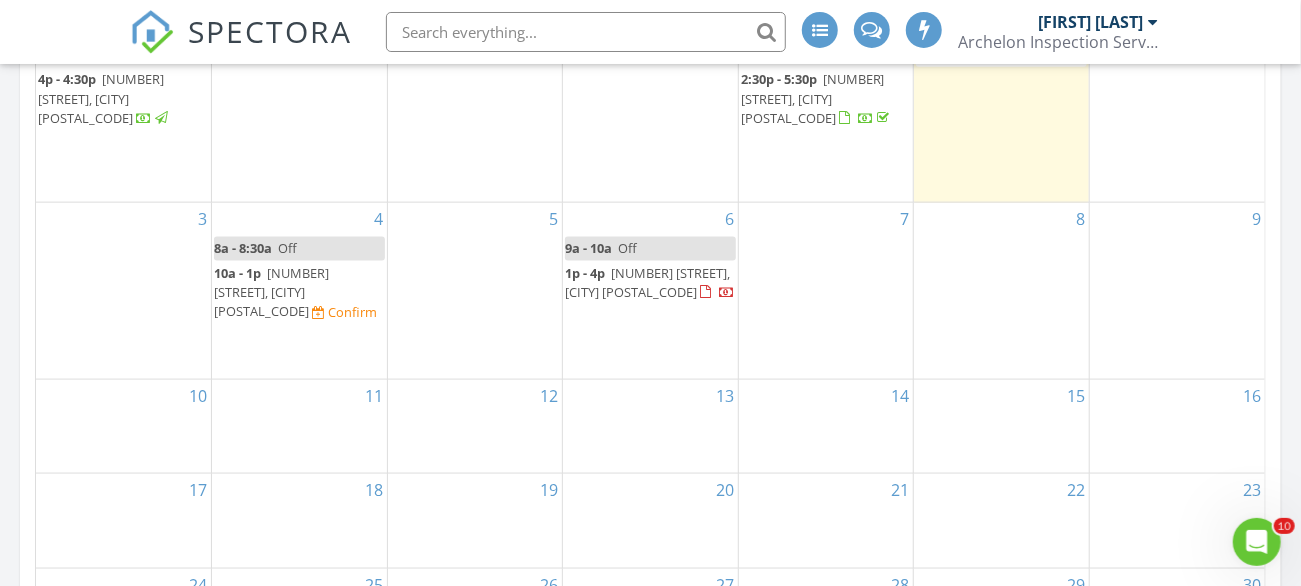 click on "5122 Grand Ave, Kansas City 64112" at bounding box center [271, 292] 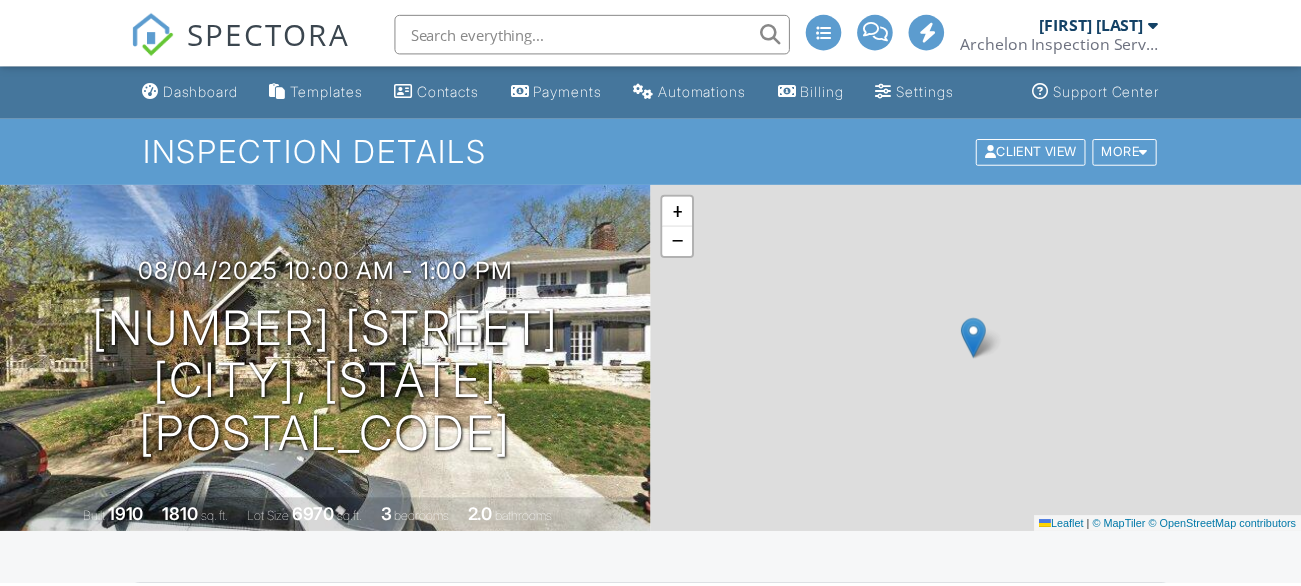 scroll, scrollTop: 0, scrollLeft: 0, axis: both 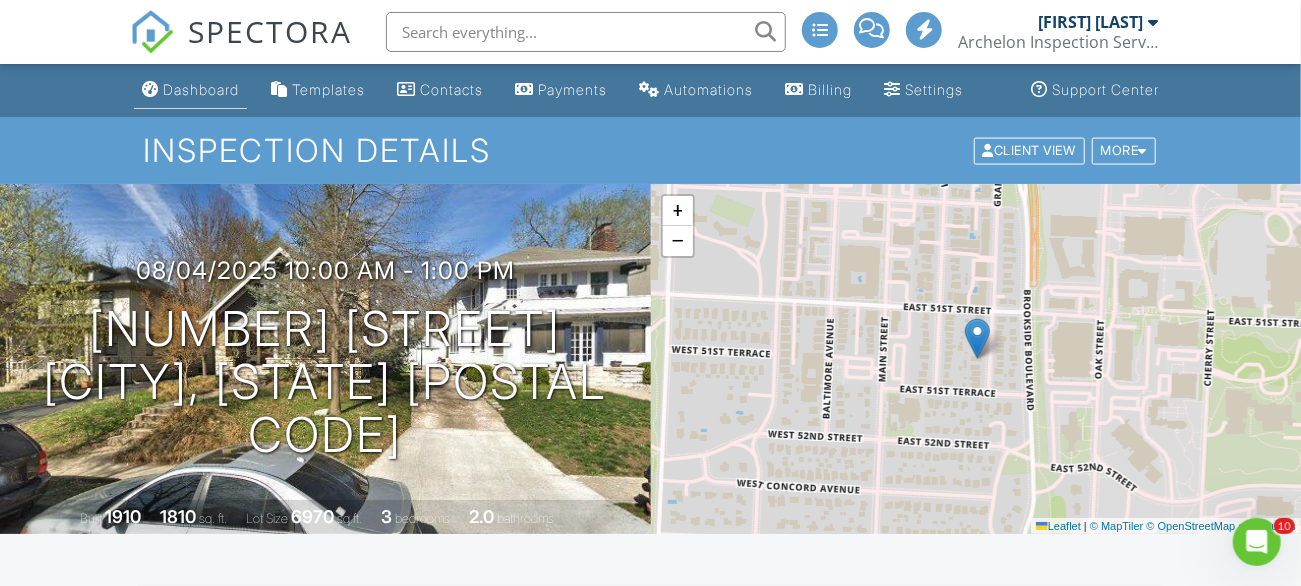 click on "Dashboard" at bounding box center [201, 89] 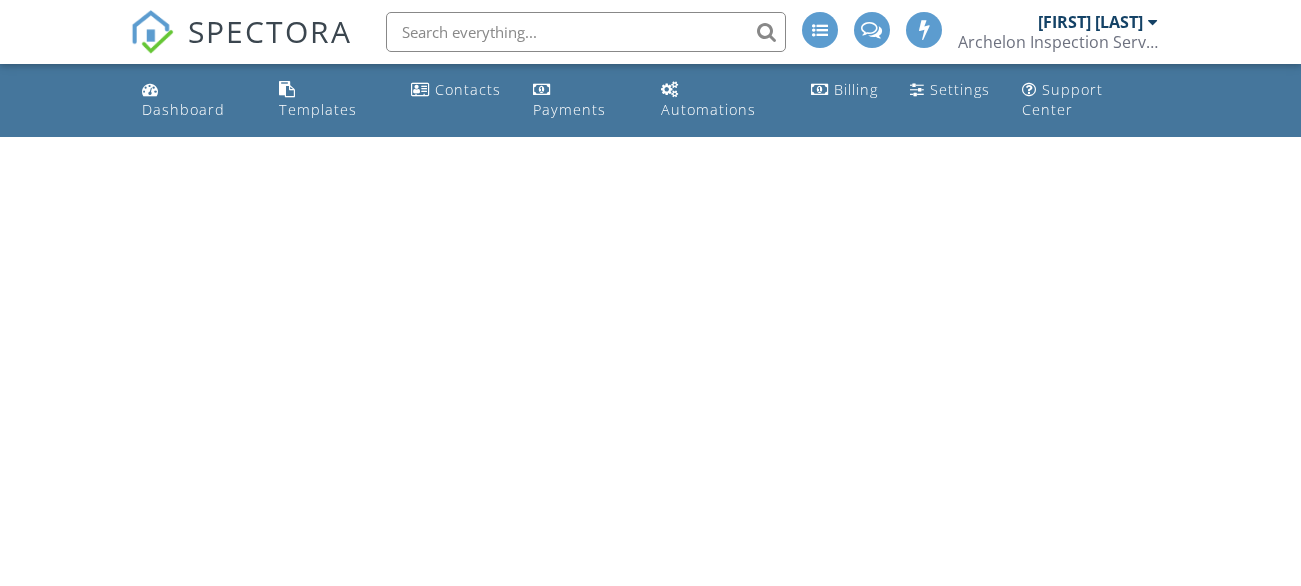 scroll, scrollTop: 0, scrollLeft: 0, axis: both 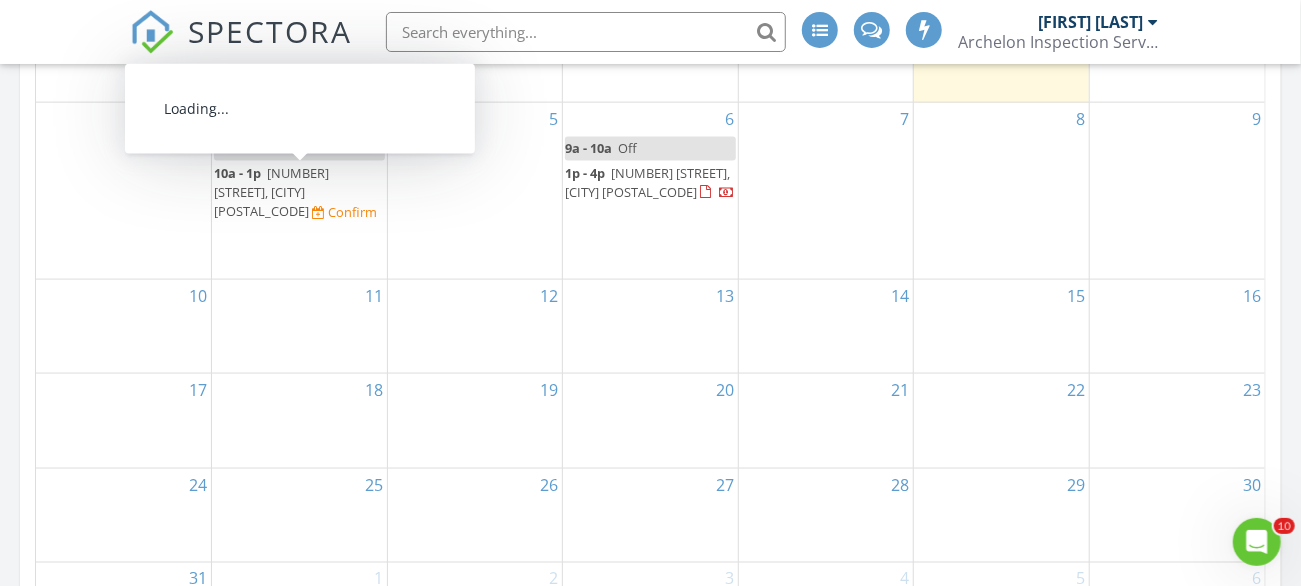 click on "5122 Grand Ave, Kansas City 64112" at bounding box center (271, 192) 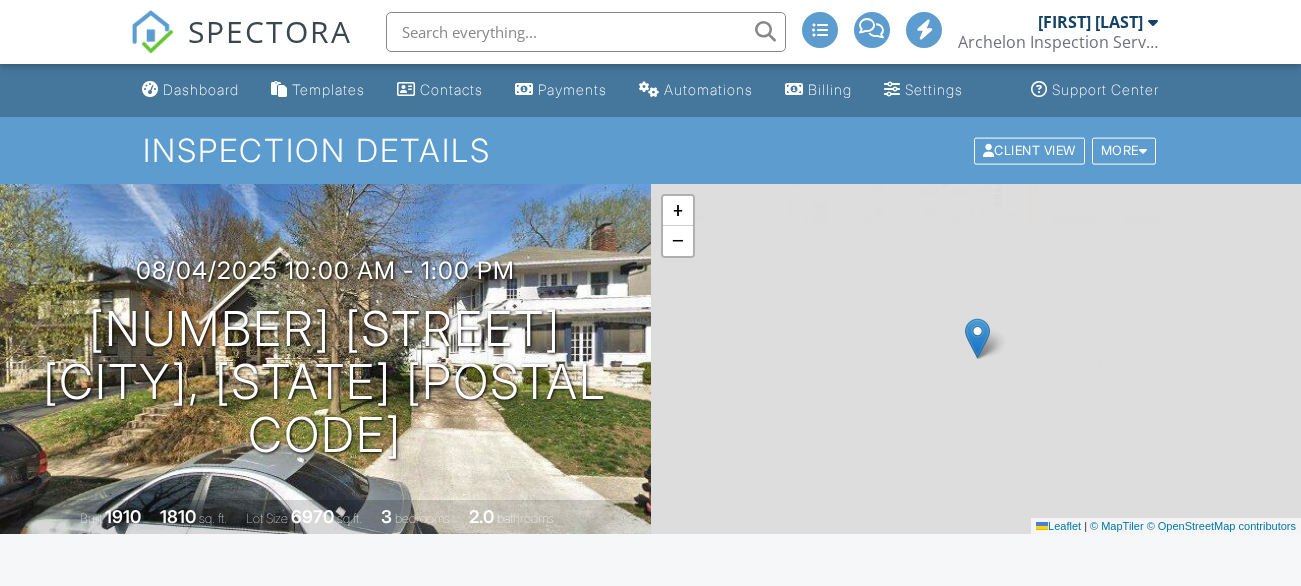 scroll, scrollTop: 0, scrollLeft: 0, axis: both 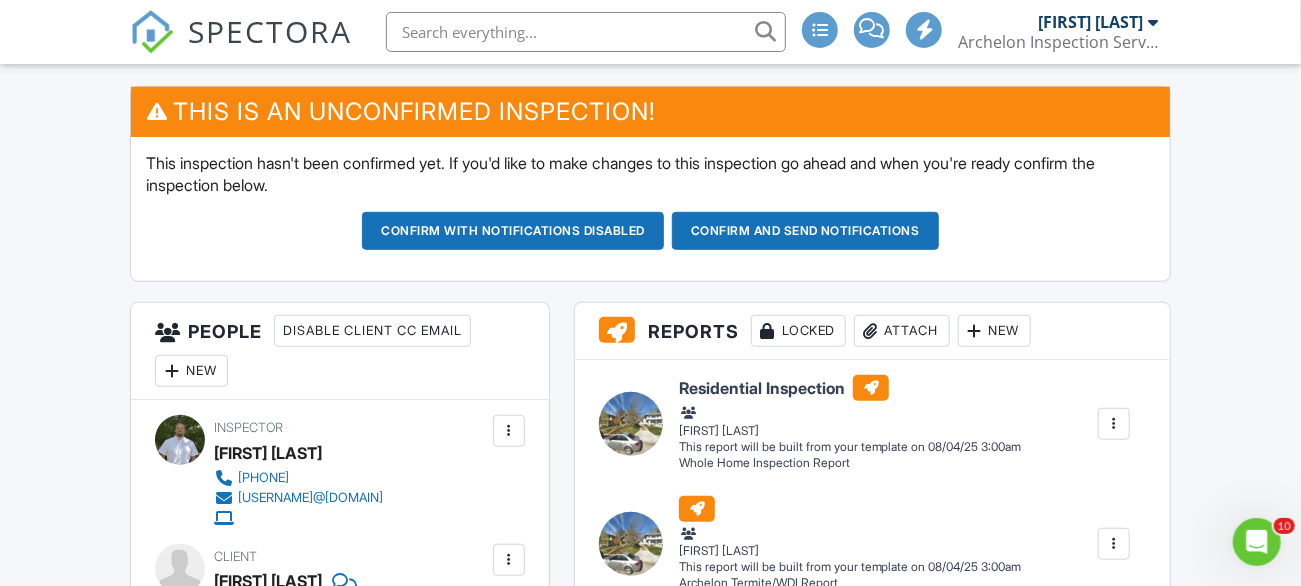 click on "Confirm and send notifications" at bounding box center (513, 231) 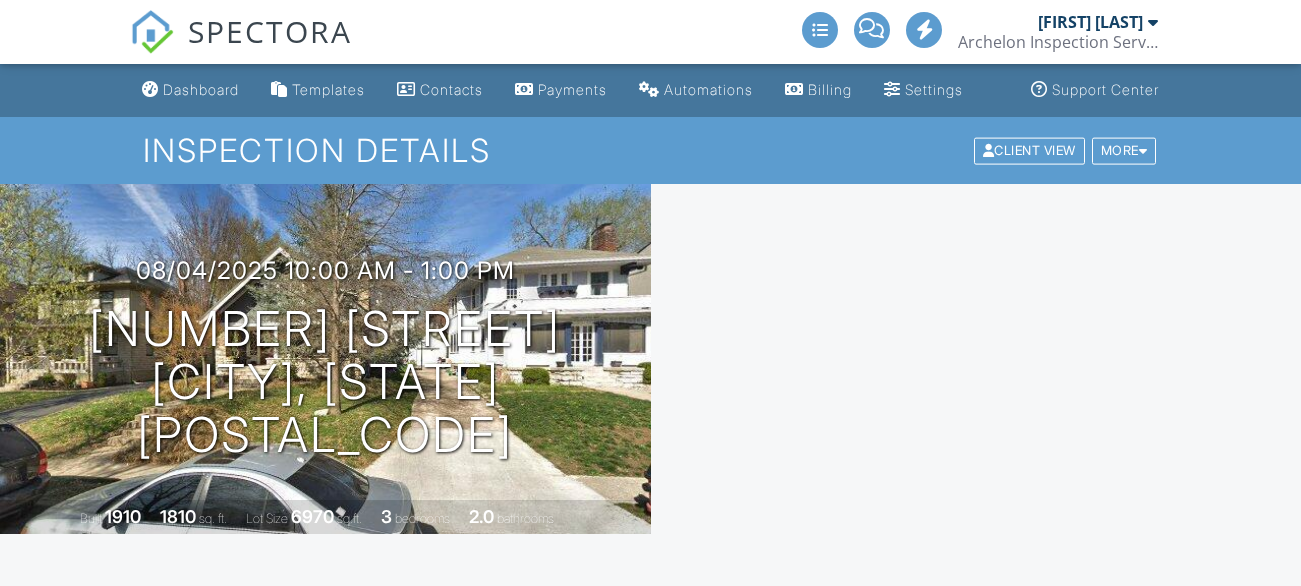 scroll, scrollTop: 0, scrollLeft: 0, axis: both 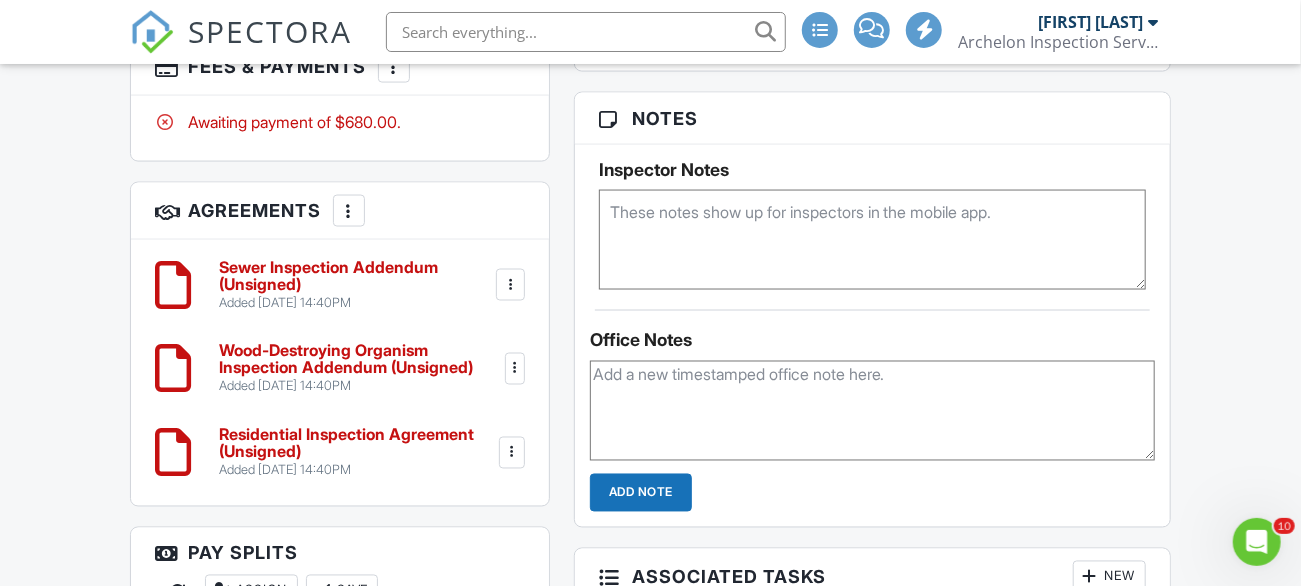 click at bounding box center (872, 411) 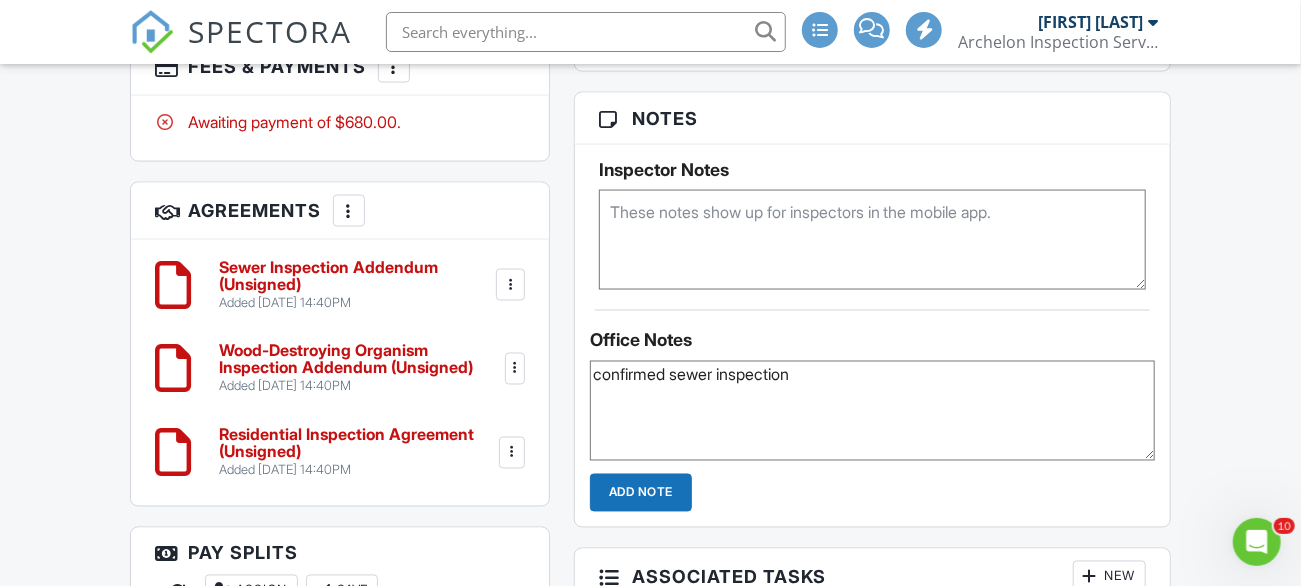 type on "confirmed sewer inspection" 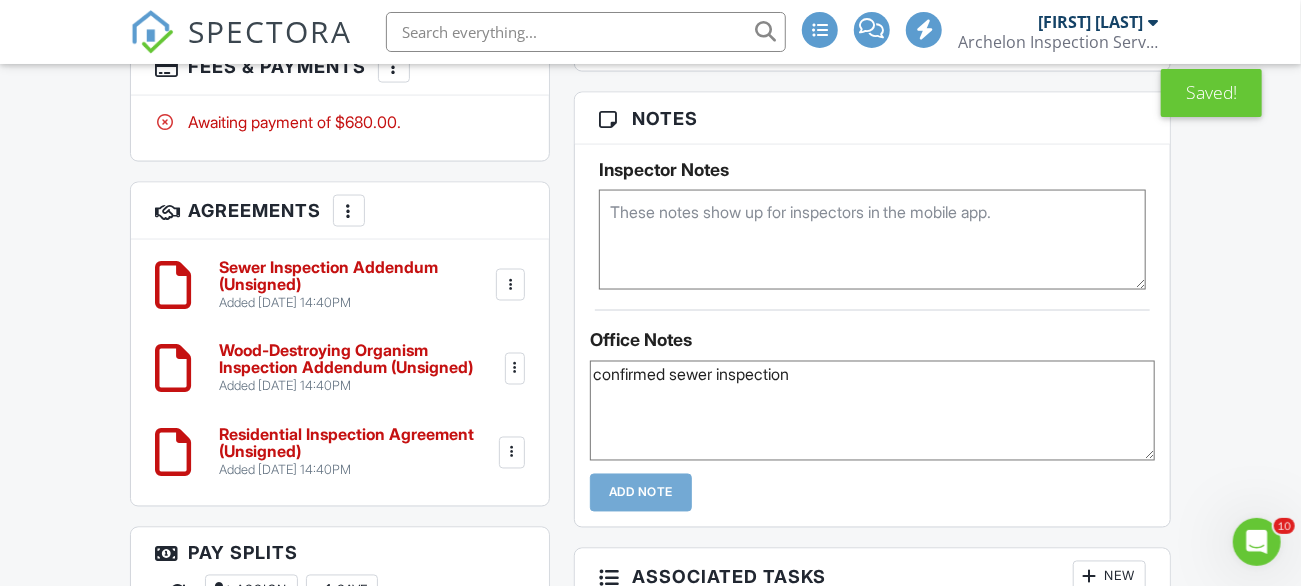 type 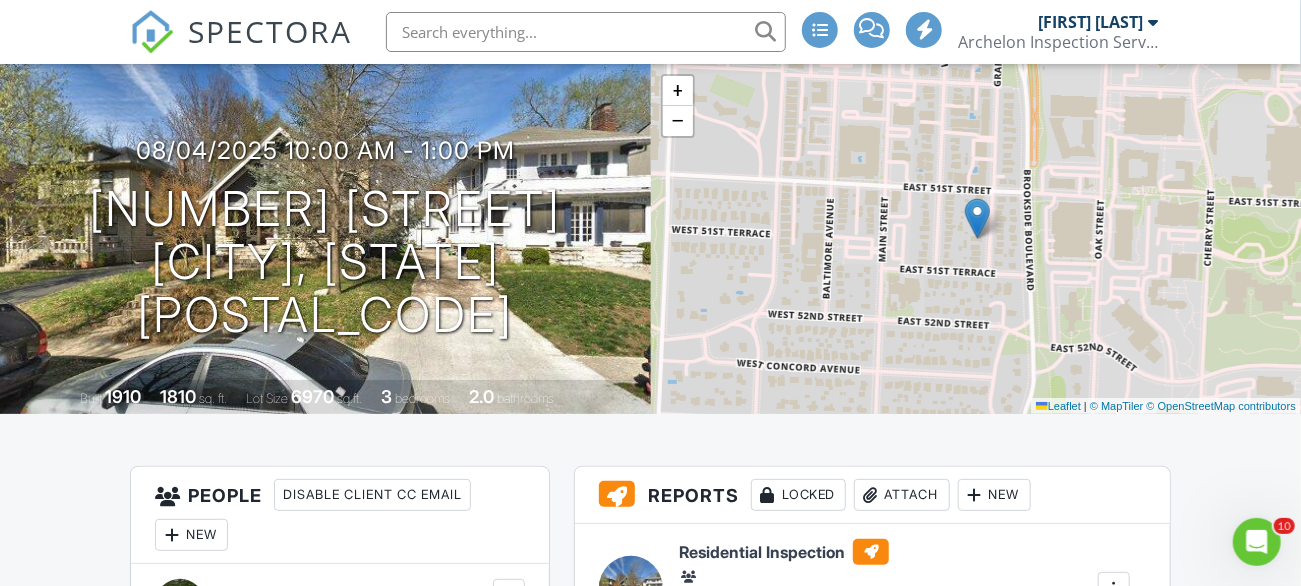 scroll, scrollTop: 0, scrollLeft: 0, axis: both 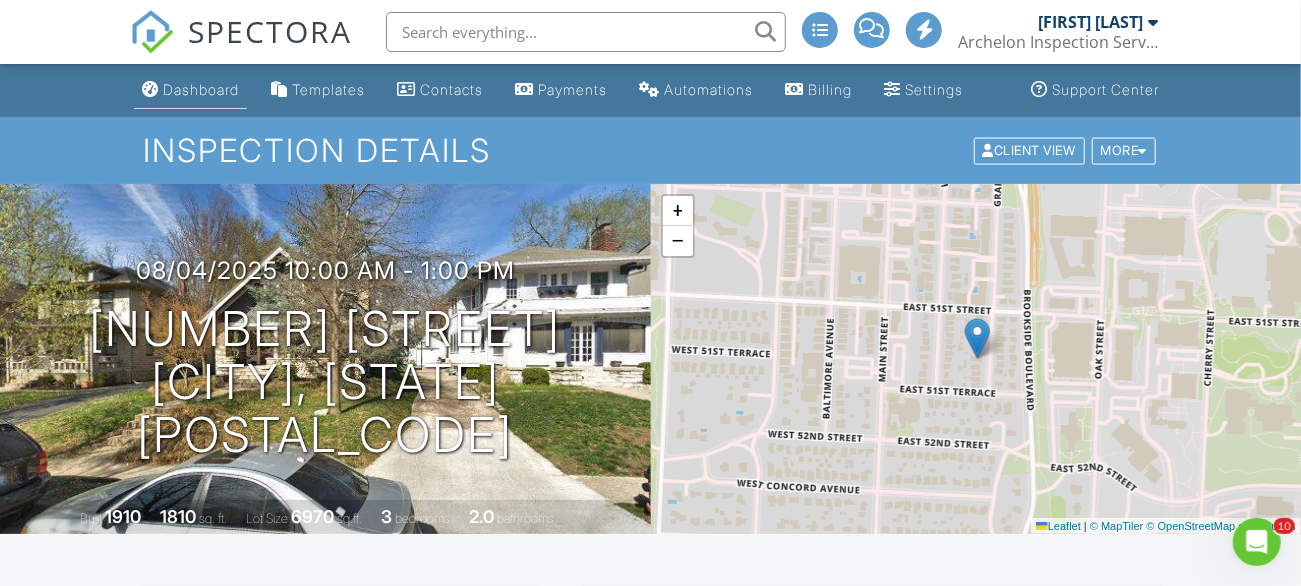 click on "Dashboard" at bounding box center (190, 90) 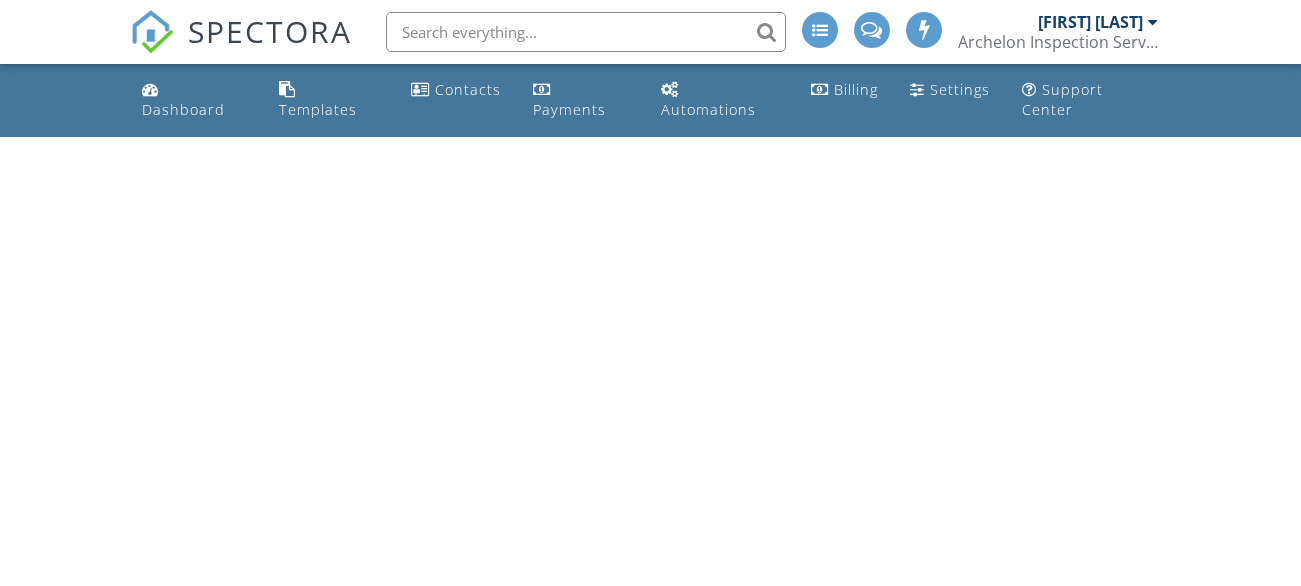 scroll, scrollTop: 0, scrollLeft: 0, axis: both 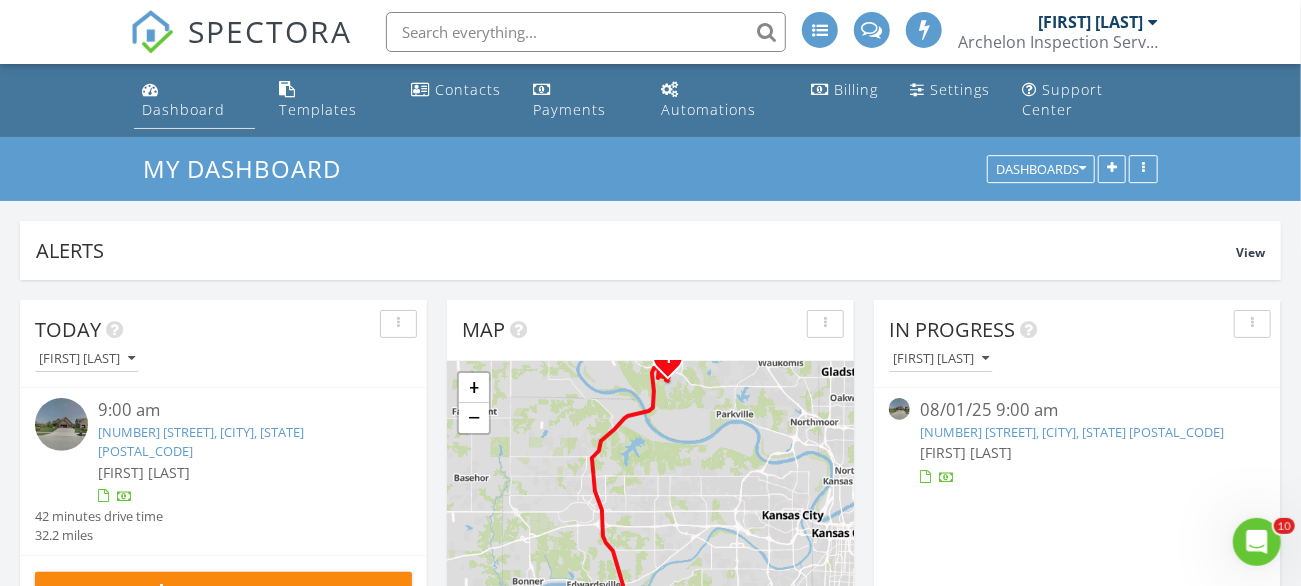 click on "Dashboard" at bounding box center (183, 109) 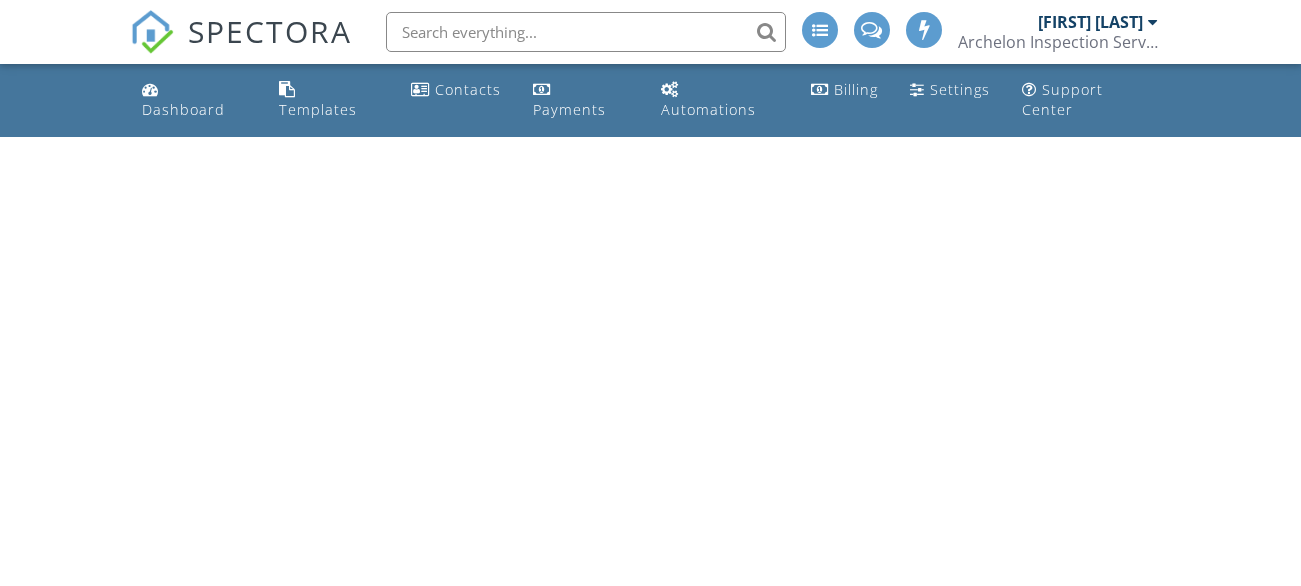 scroll, scrollTop: 0, scrollLeft: 0, axis: both 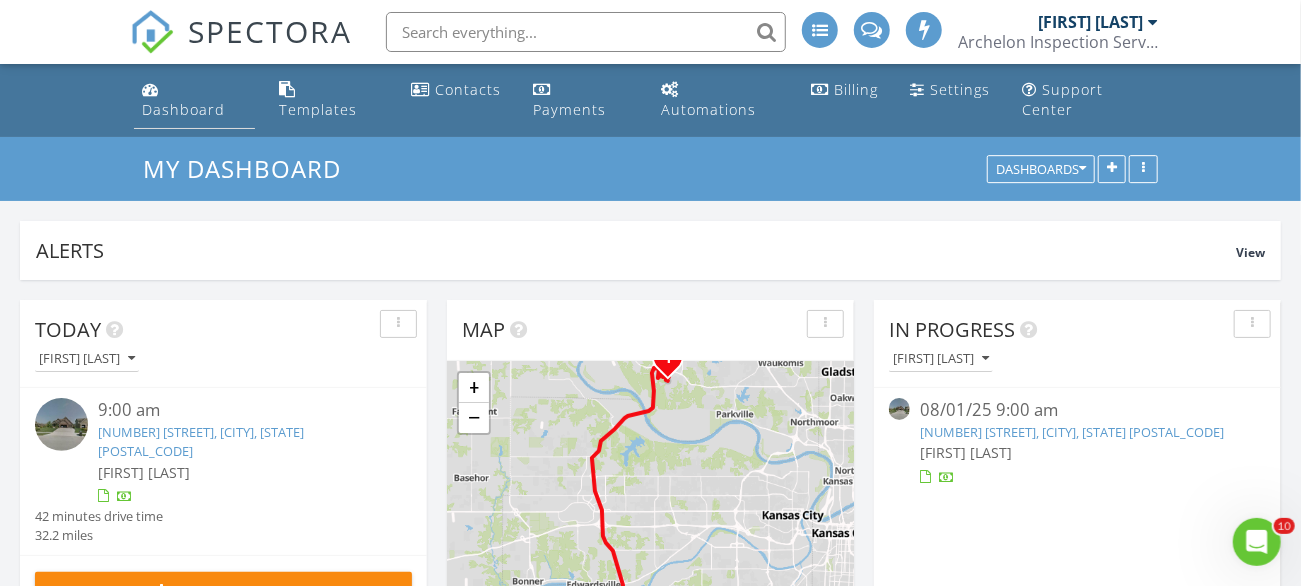 click on "Dashboard" at bounding box center (194, 100) 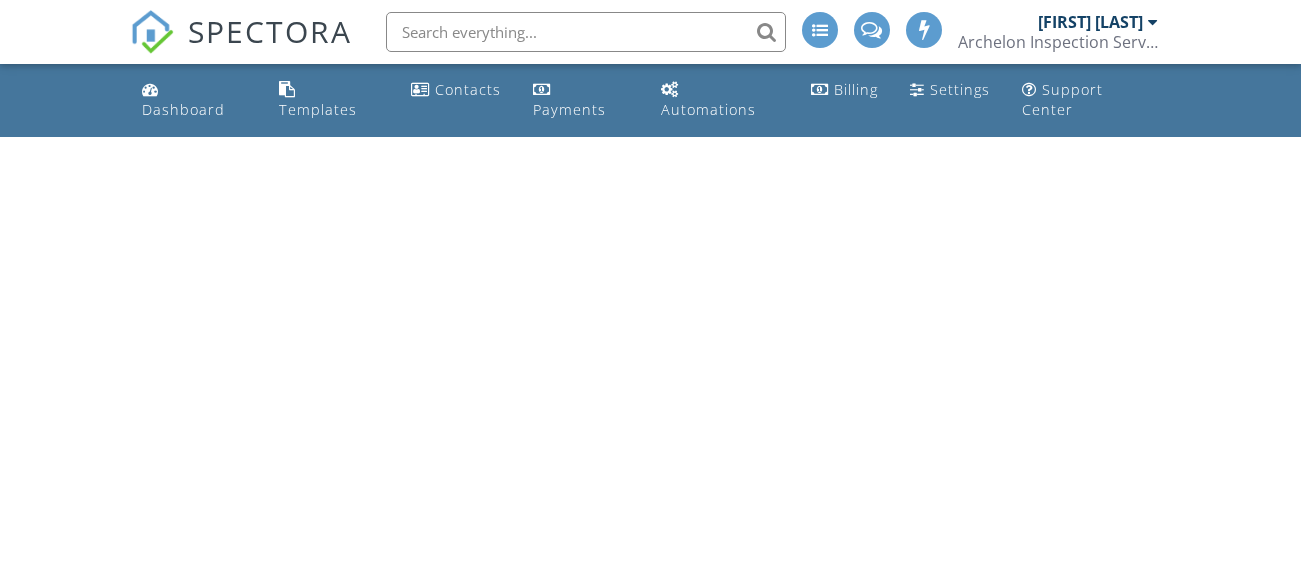 scroll, scrollTop: 0, scrollLeft: 0, axis: both 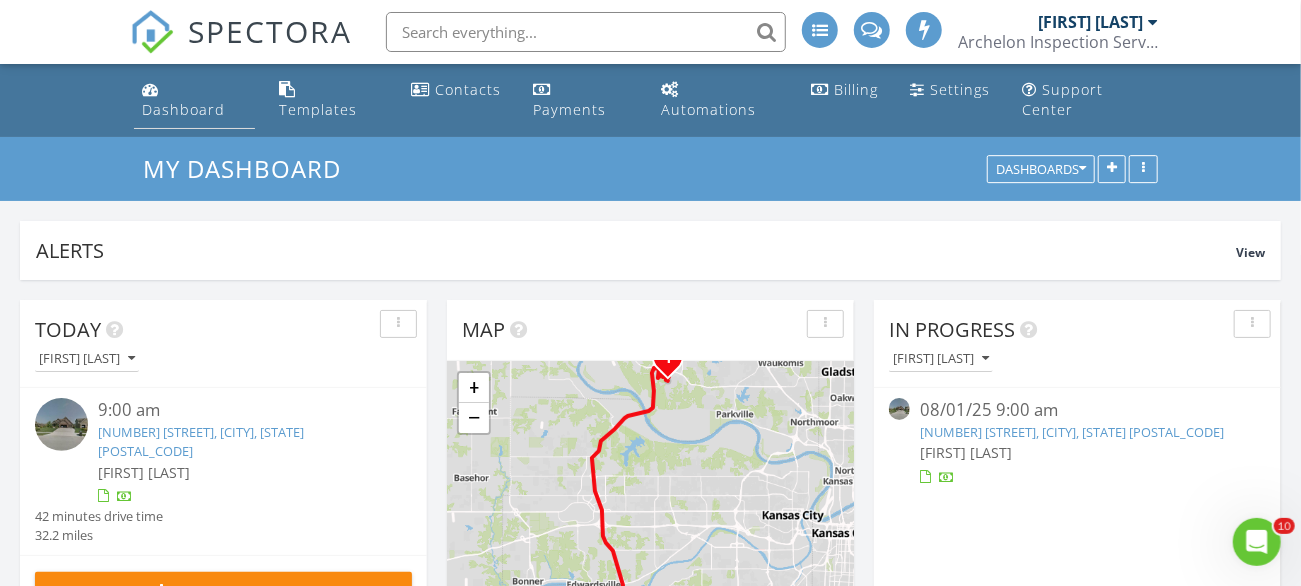 click on "Dashboard" at bounding box center [183, 109] 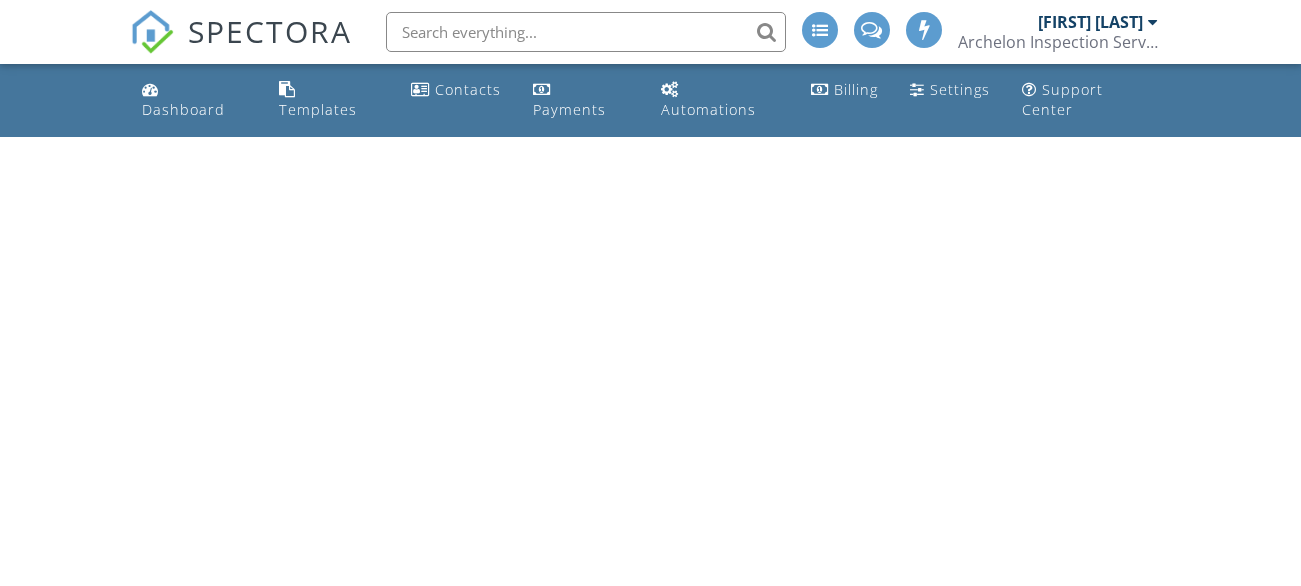 scroll, scrollTop: 0, scrollLeft: 0, axis: both 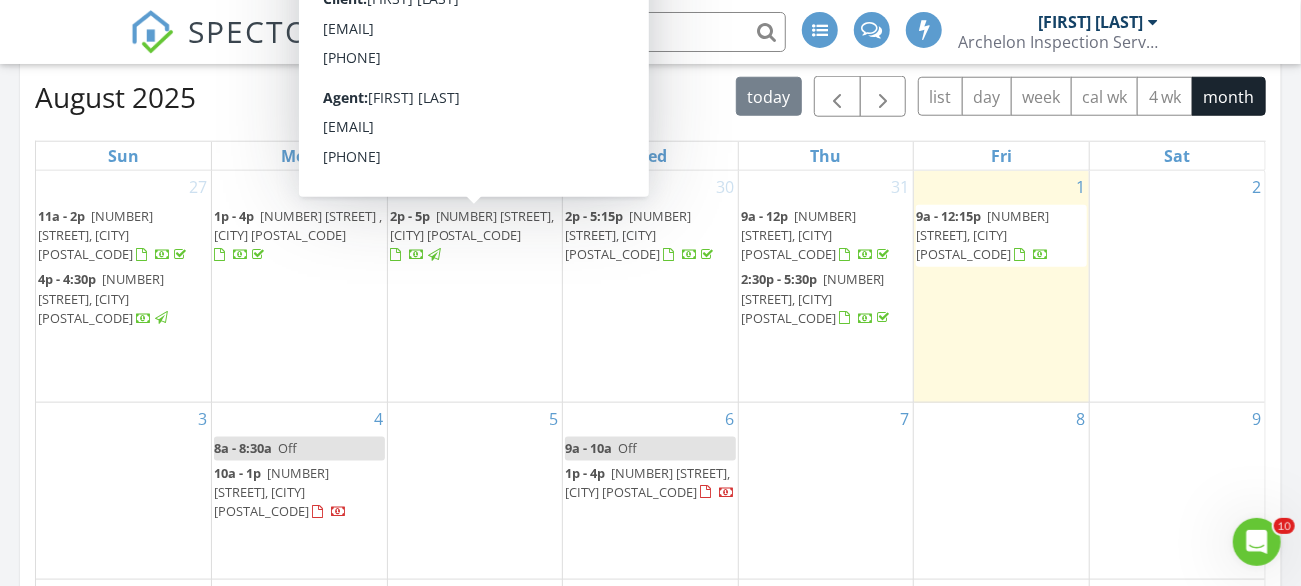 click on "[NUMBER] [STREET], [CITY] [POSTAL_CODE]" at bounding box center (472, 225) 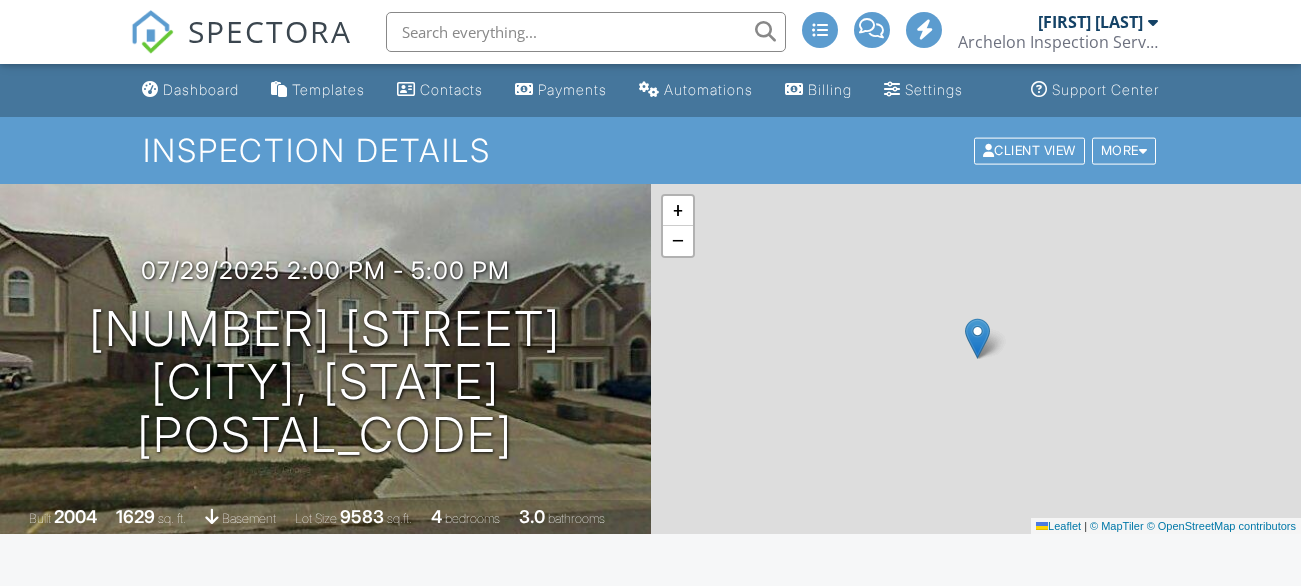 scroll, scrollTop: 500, scrollLeft: 0, axis: vertical 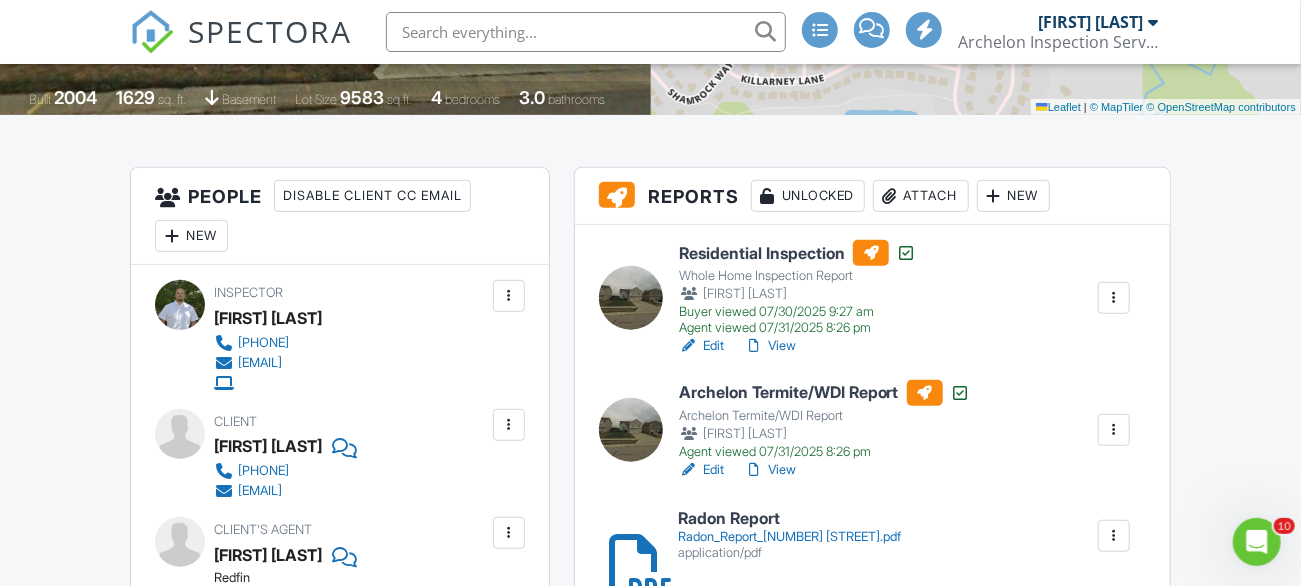 click on "Attach" at bounding box center [921, 196] 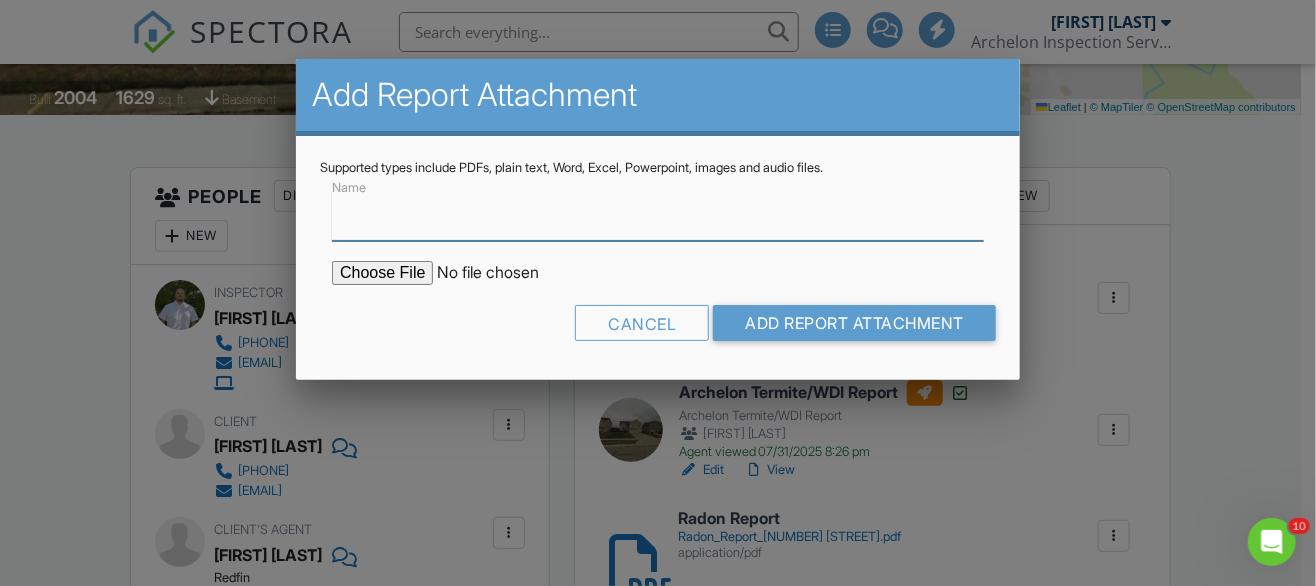 click on "Name" at bounding box center (658, 216) 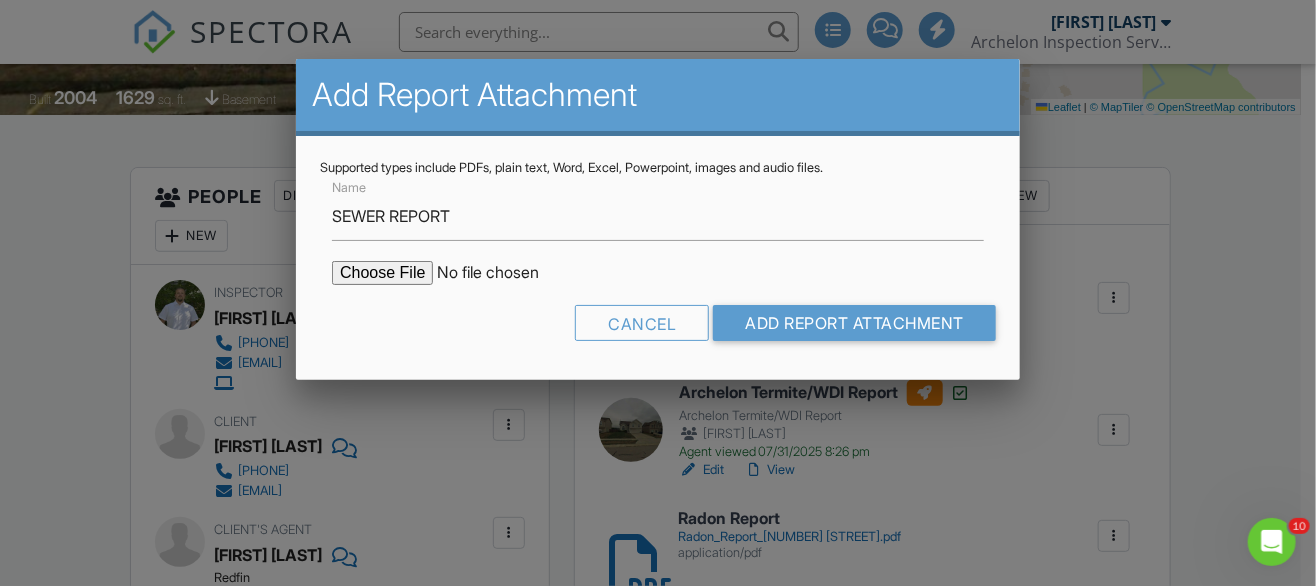 click at bounding box center [502, 273] 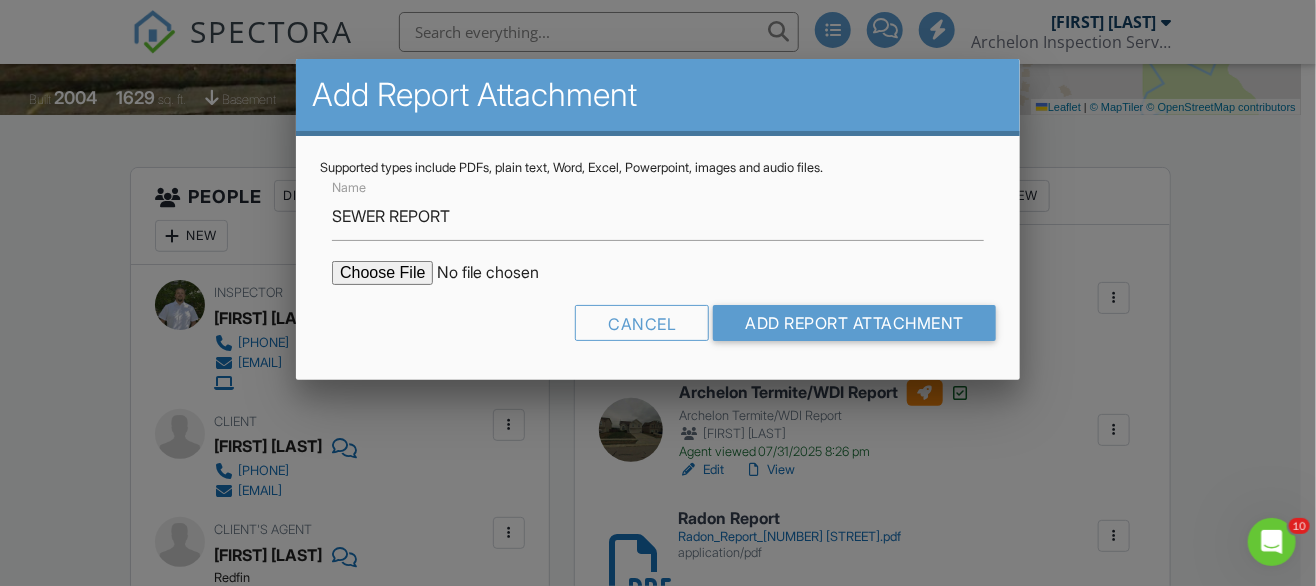 type on "C:\fakepath\508 Shannon Ave sewer report.pdf" 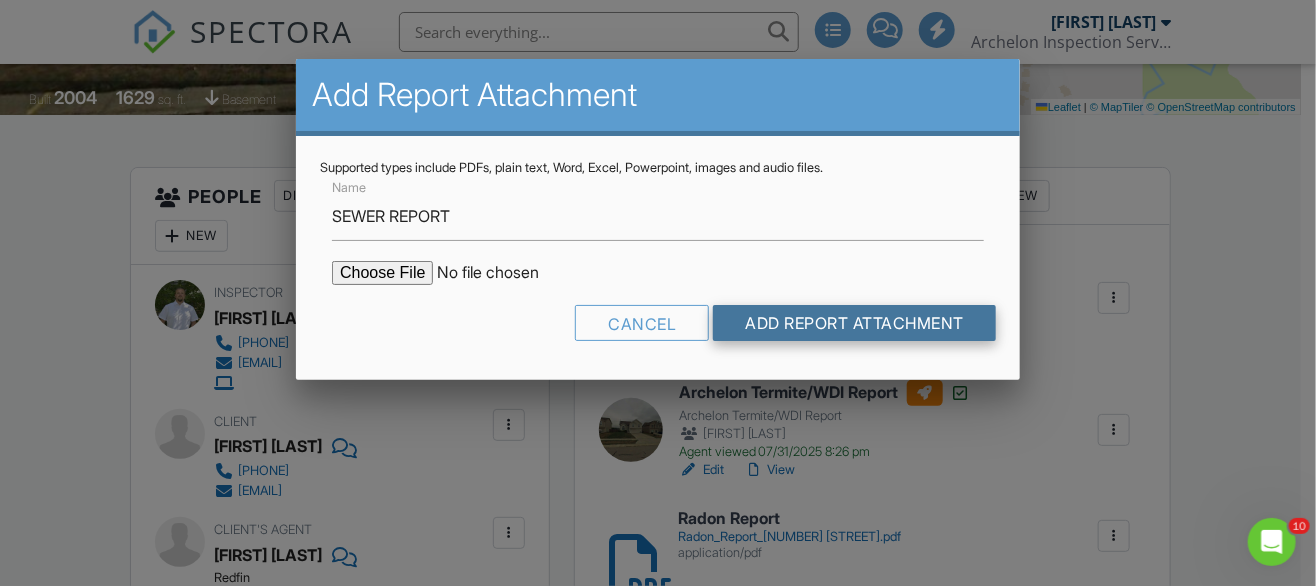 click on "Add Report Attachment" at bounding box center [854, 323] 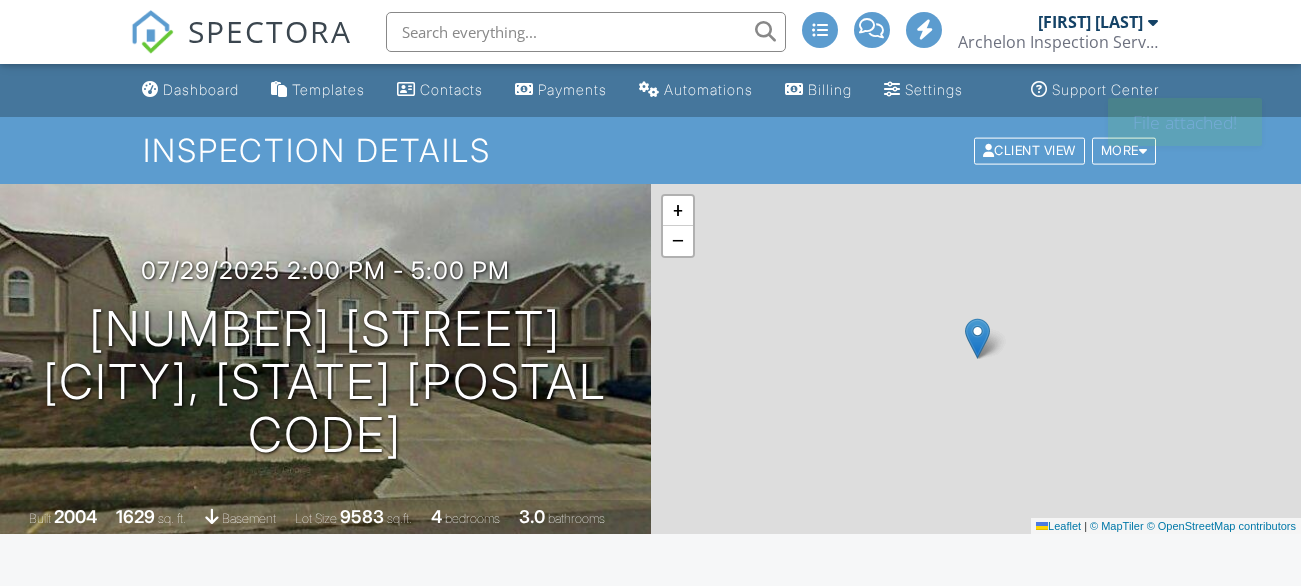 scroll, scrollTop: 0, scrollLeft: 0, axis: both 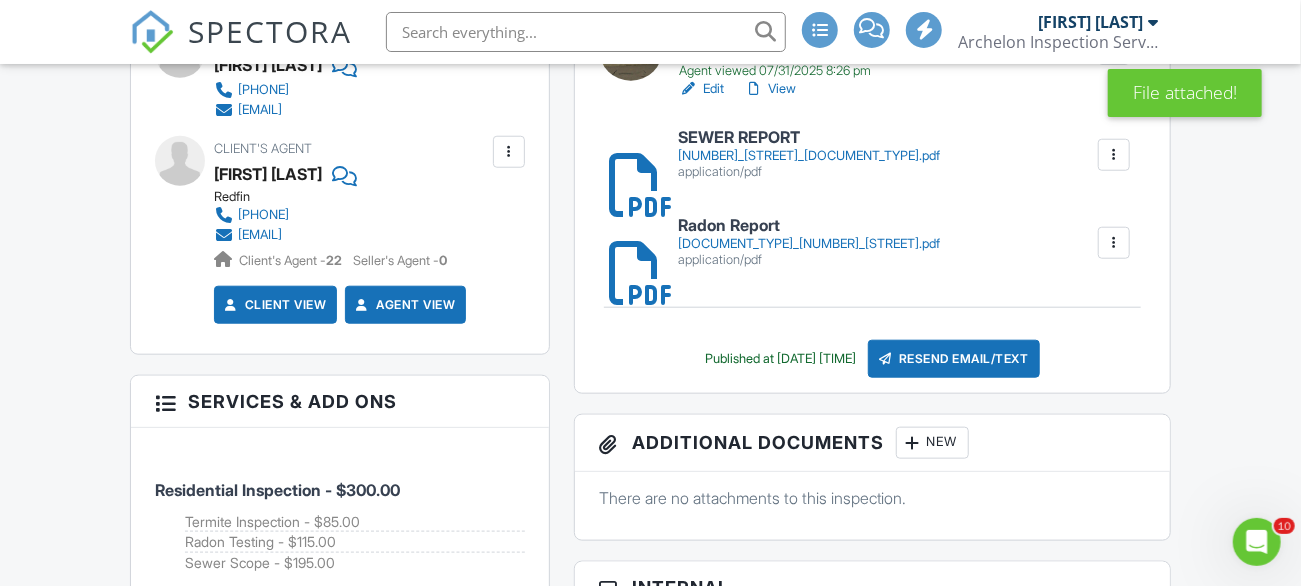 click on "Resend Email/Text" at bounding box center [954, 359] 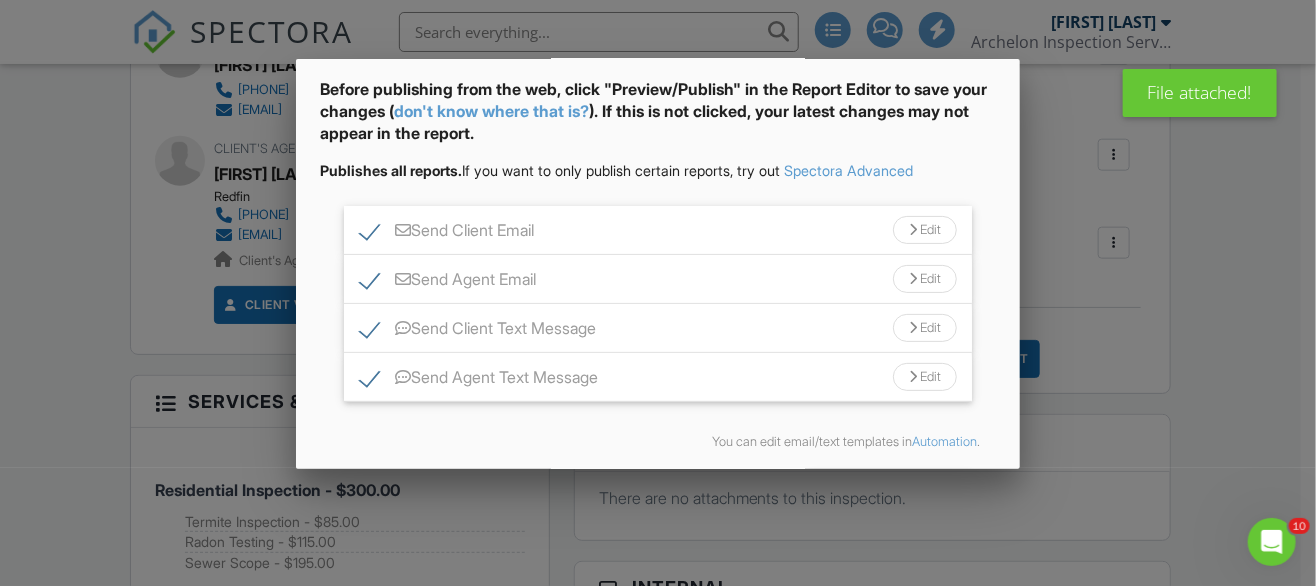 scroll, scrollTop: 157, scrollLeft: 0, axis: vertical 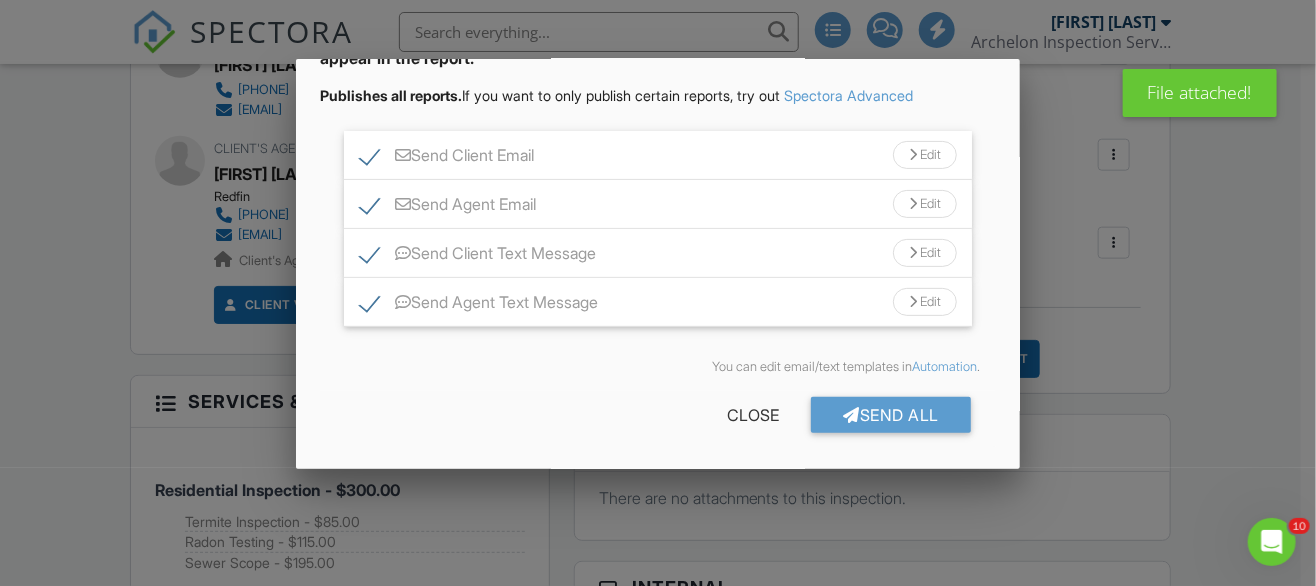 click on "Send All
Close" at bounding box center (658, 419) 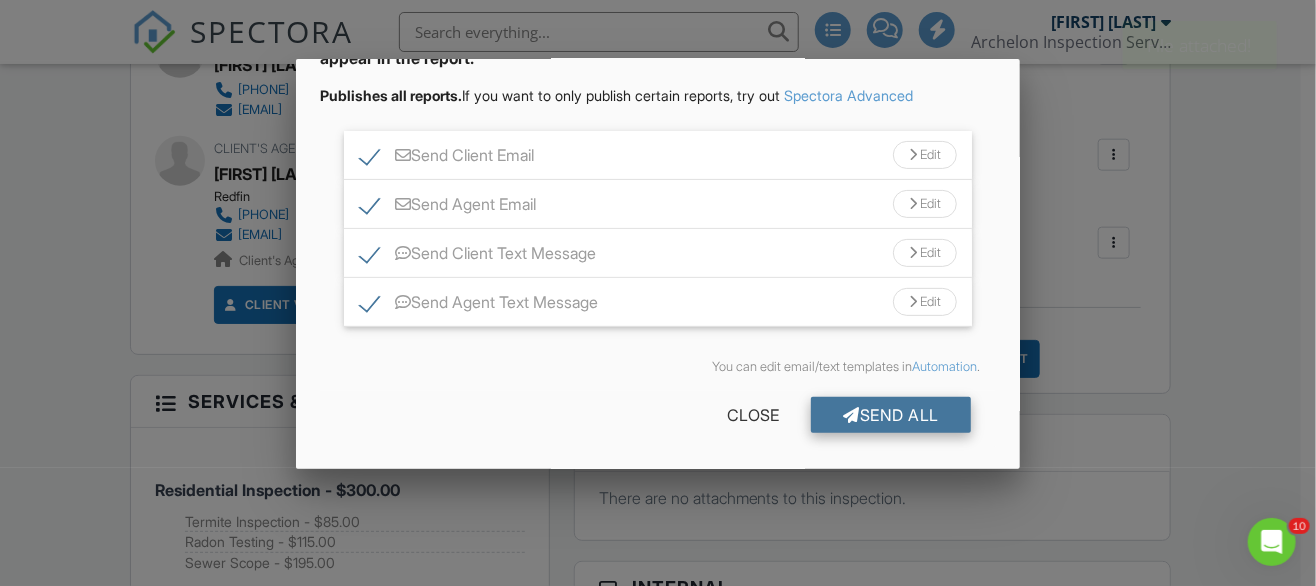 click on "Send All" at bounding box center [891, 415] 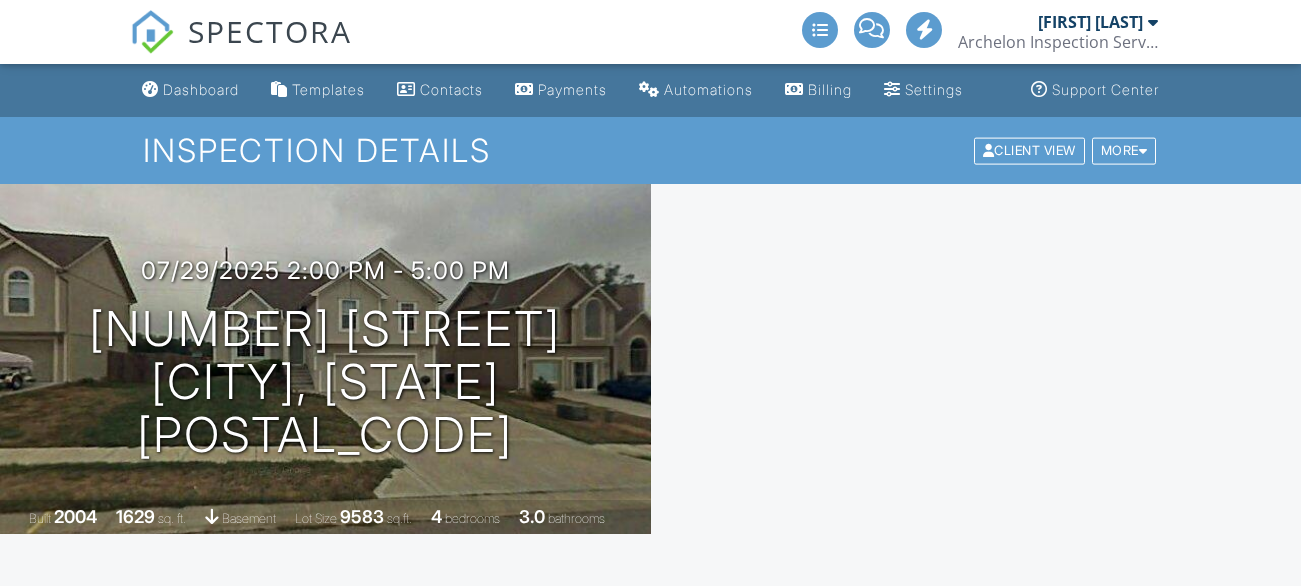 scroll, scrollTop: 800, scrollLeft: 0, axis: vertical 